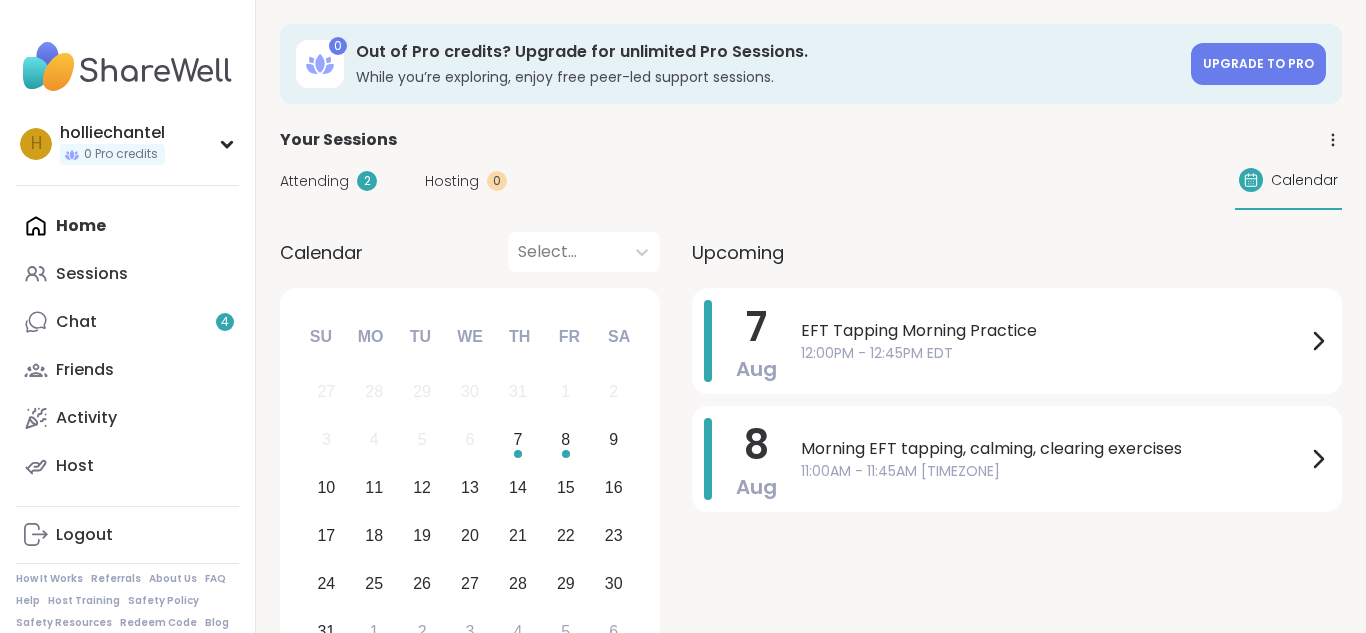 scroll, scrollTop: 0, scrollLeft: 0, axis: both 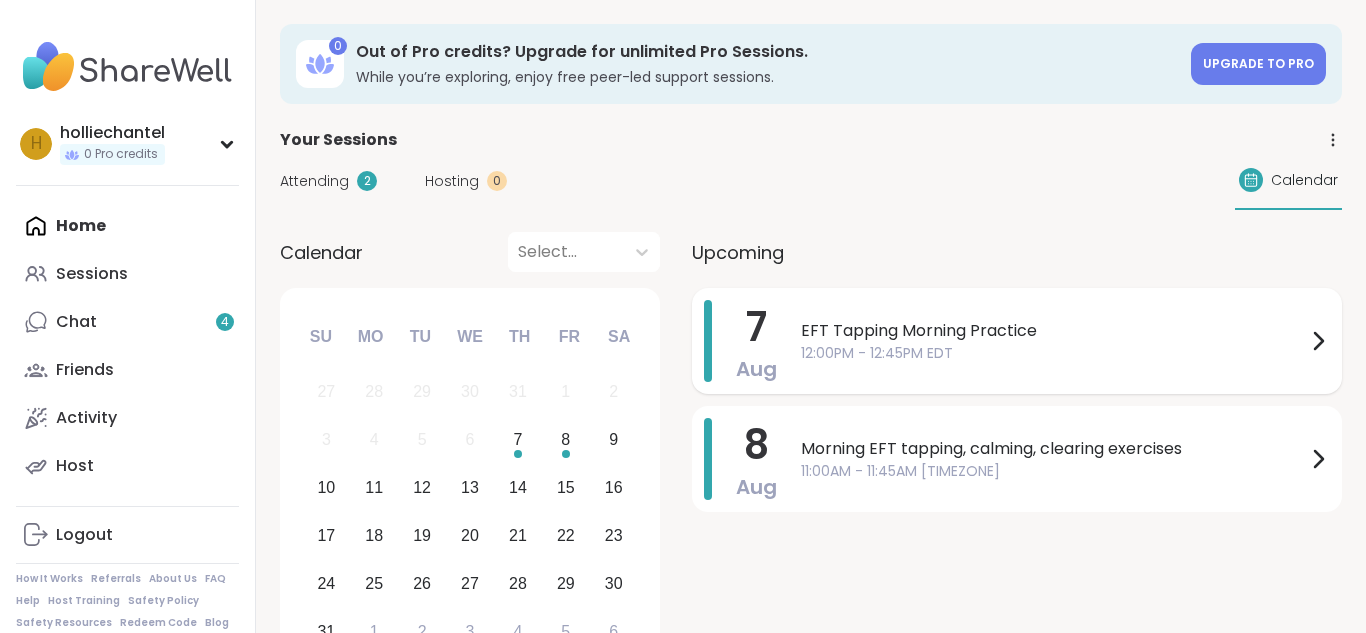 click on "12:00PM - 12:45PM EDT" at bounding box center [1053, 353] 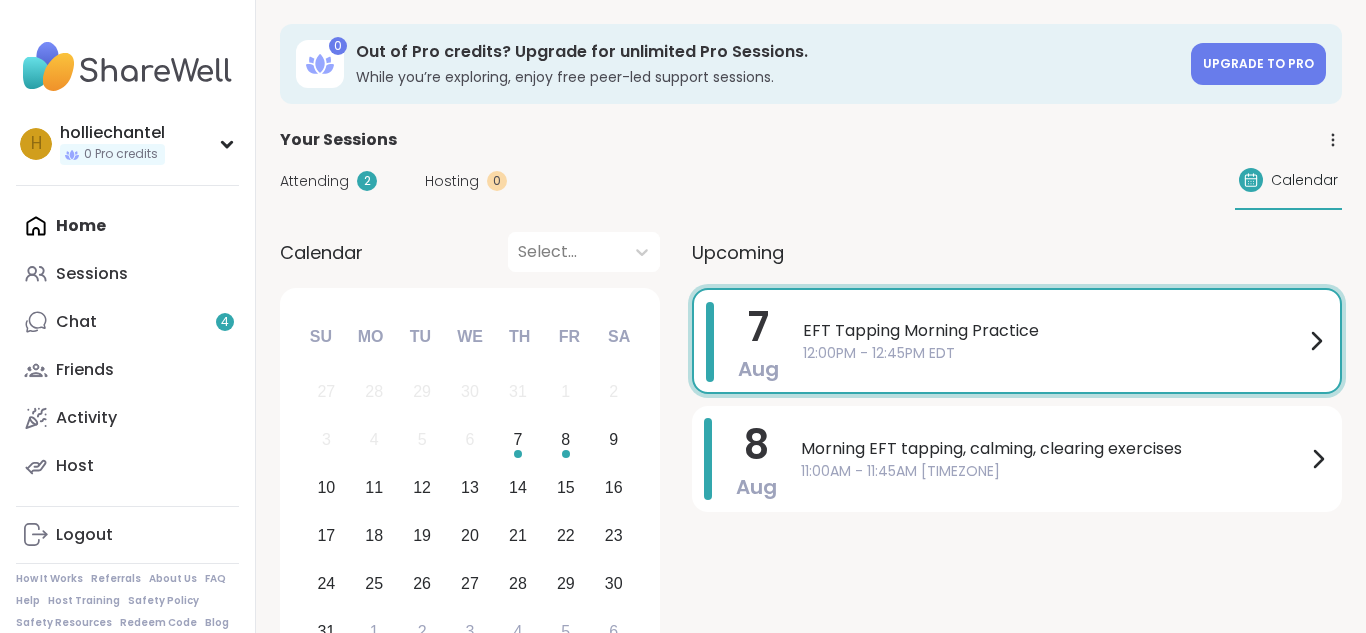 scroll, scrollTop: 0, scrollLeft: 0, axis: both 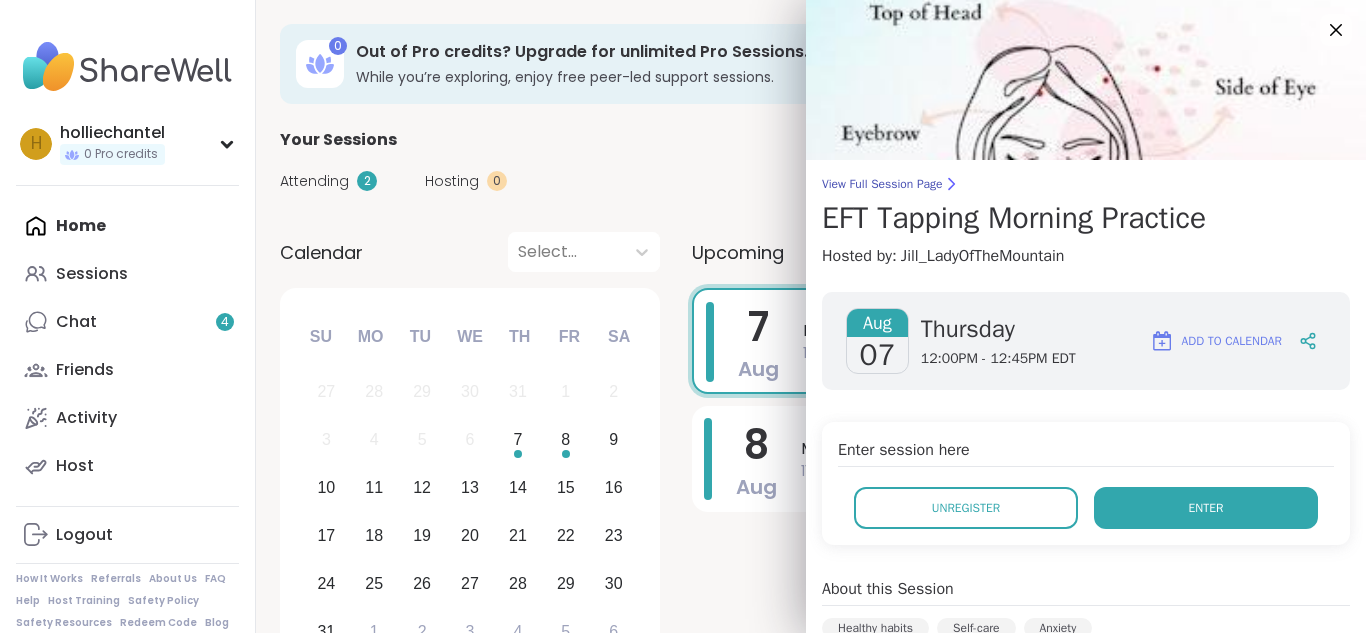 click on "Enter" at bounding box center (1206, 508) 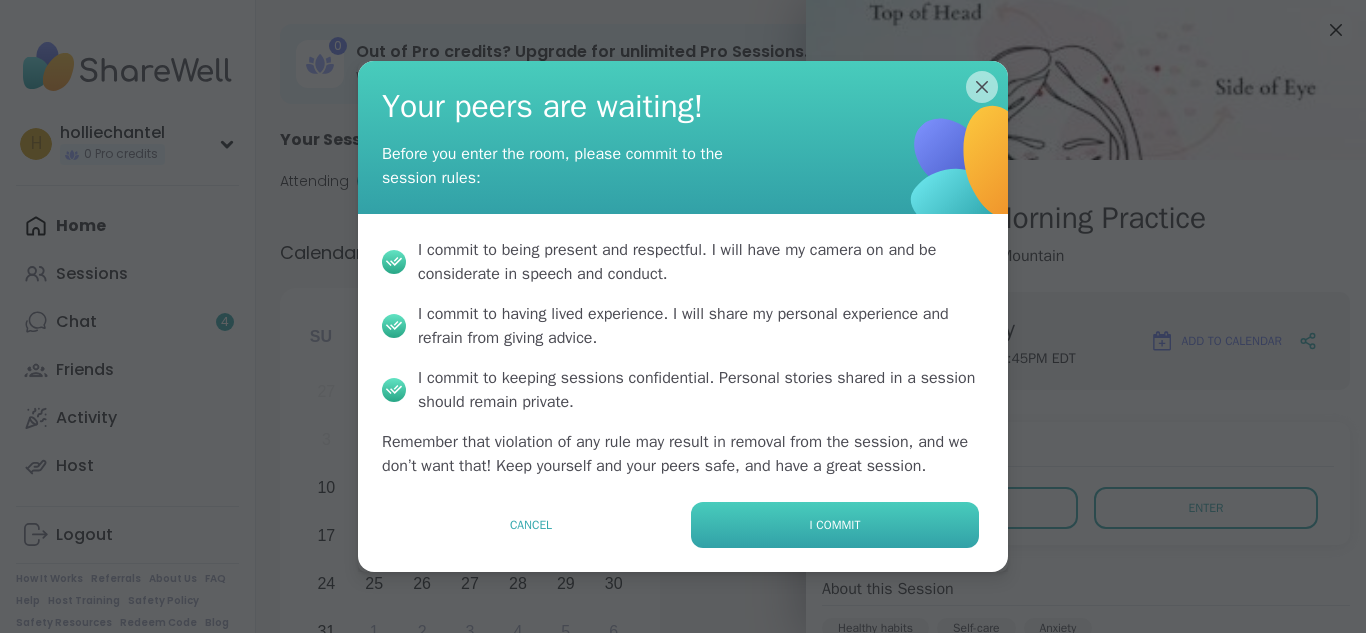 click on "I commit" at bounding box center [835, 525] 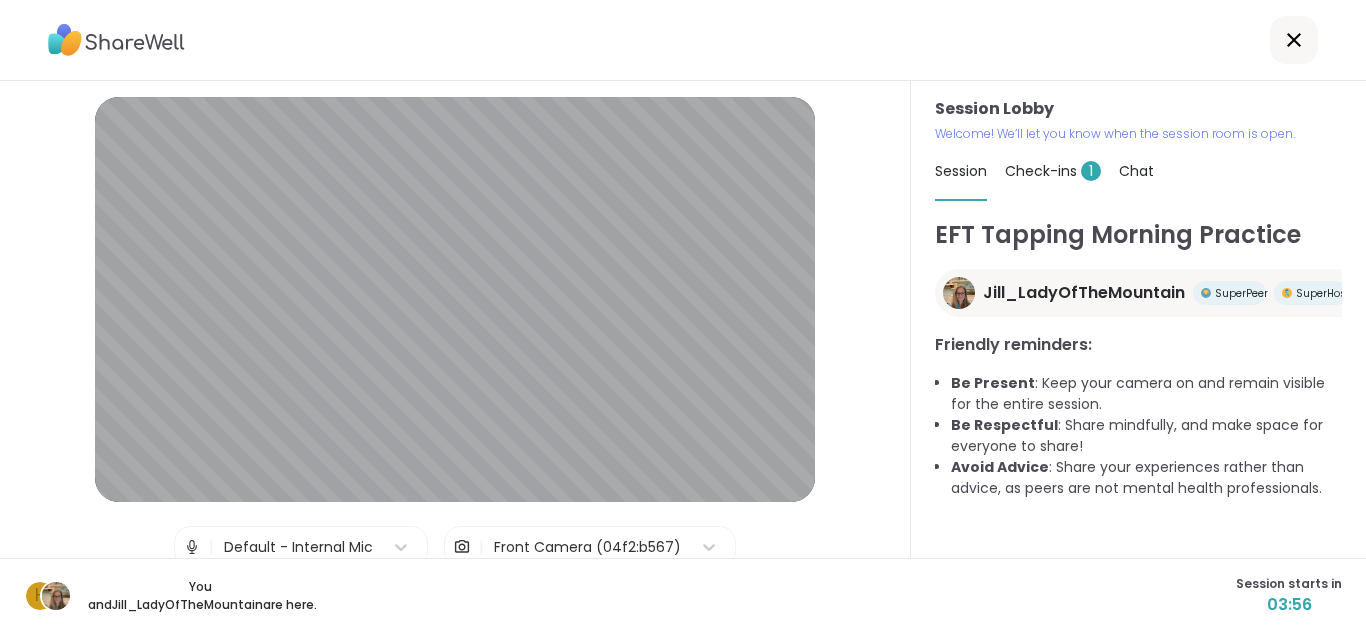 click on "1" at bounding box center (1091, 171) 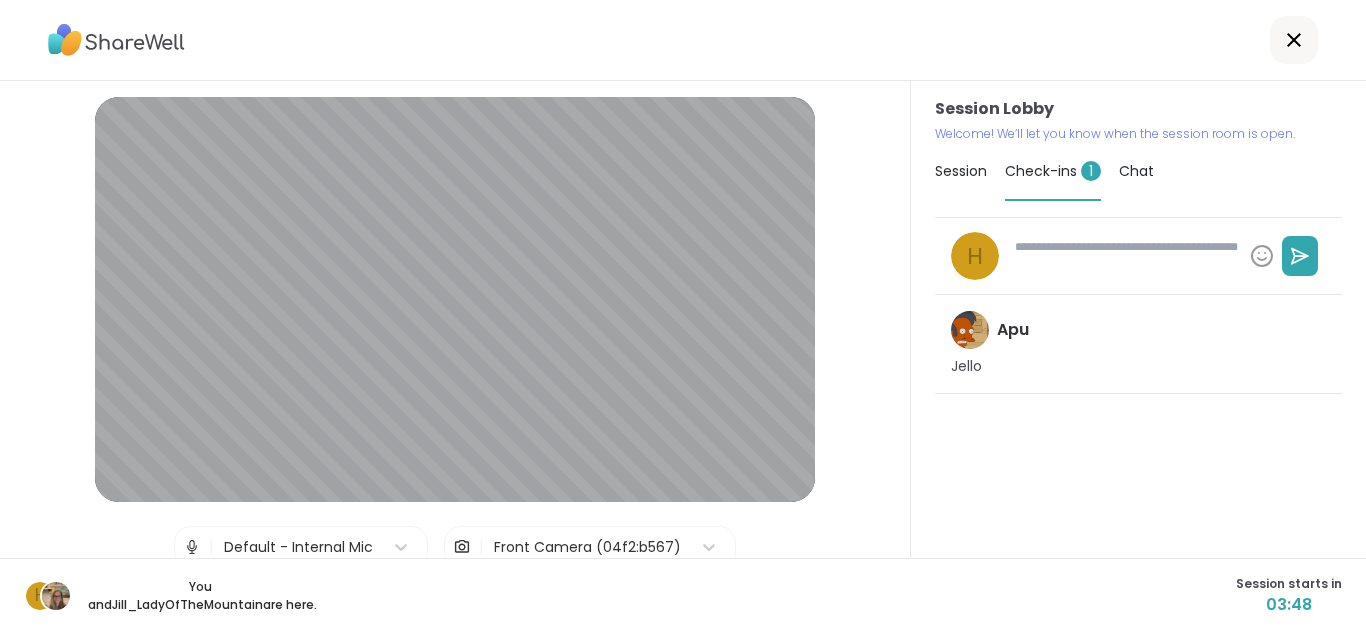 click on "Session" at bounding box center (961, 171) 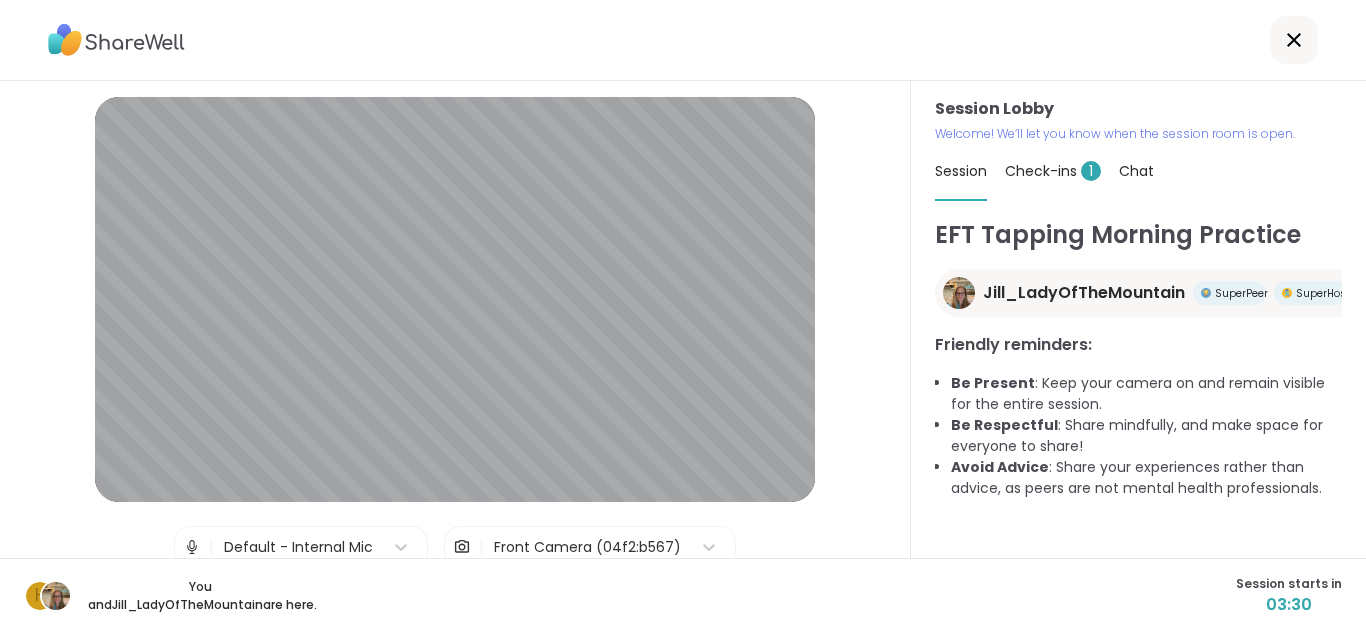 click on "Session" at bounding box center (961, 171) 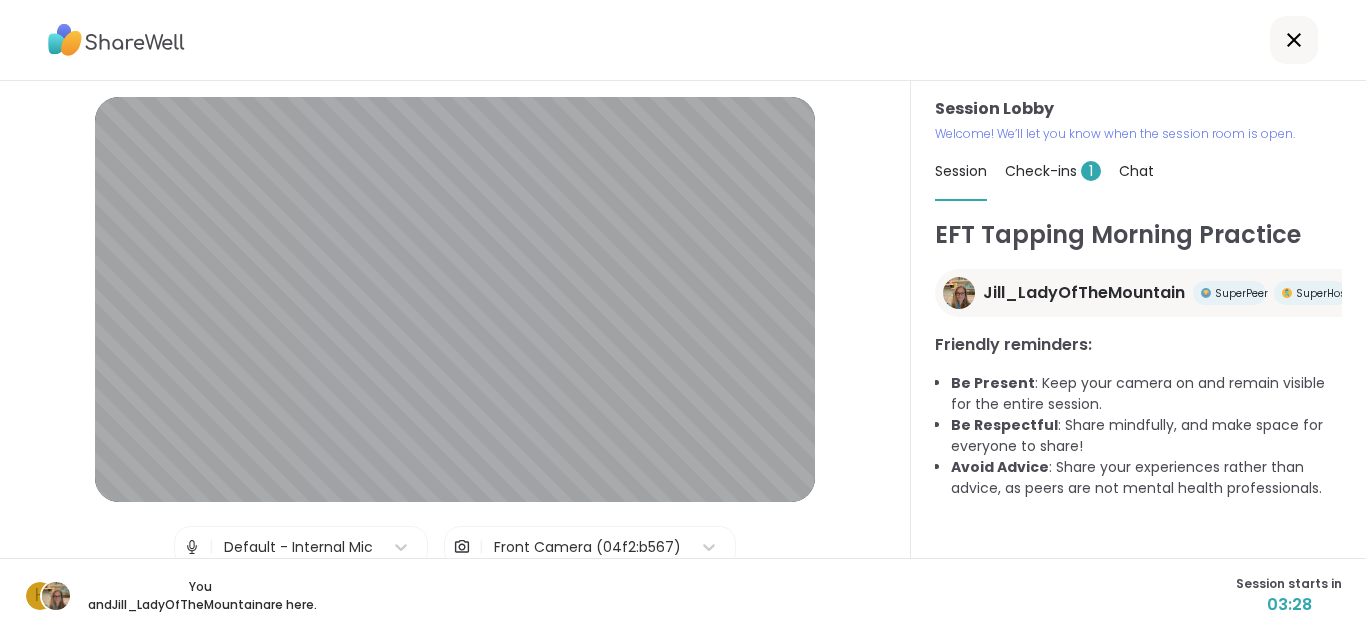 click on "Check-ins 1" at bounding box center (1053, 171) 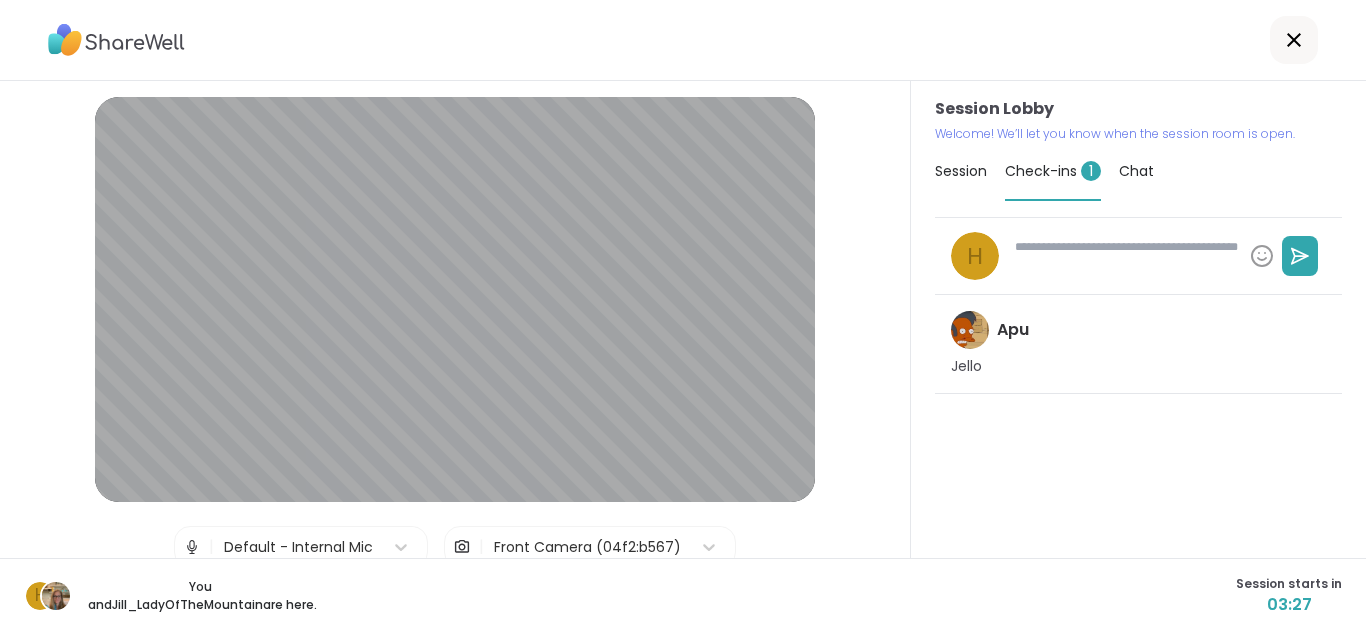 type on "*" 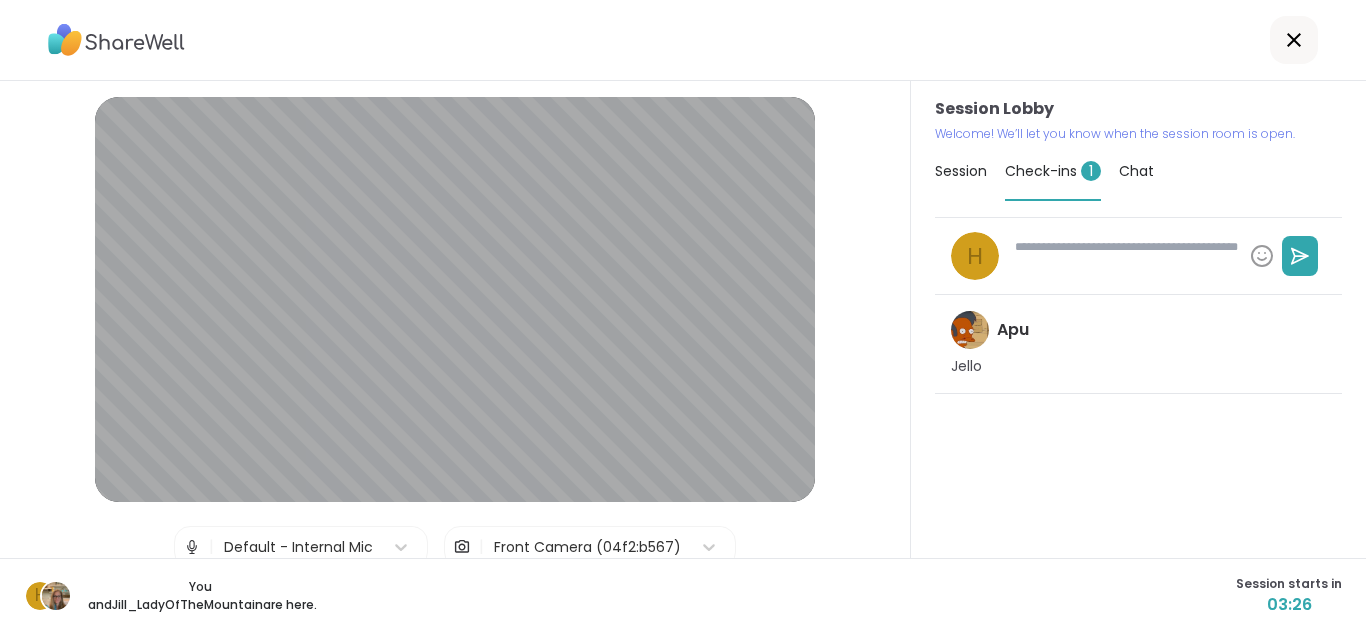 click on "Check-ins 1" at bounding box center (1053, 171) 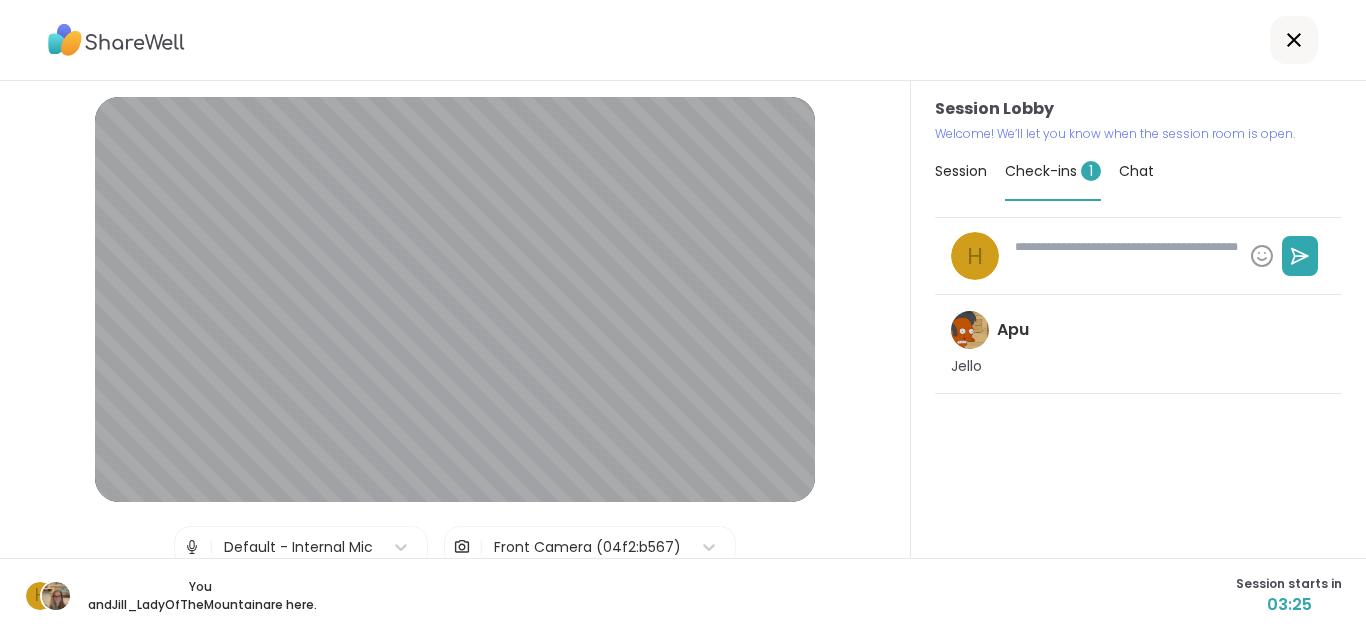click on "Chat" at bounding box center (1136, 171) 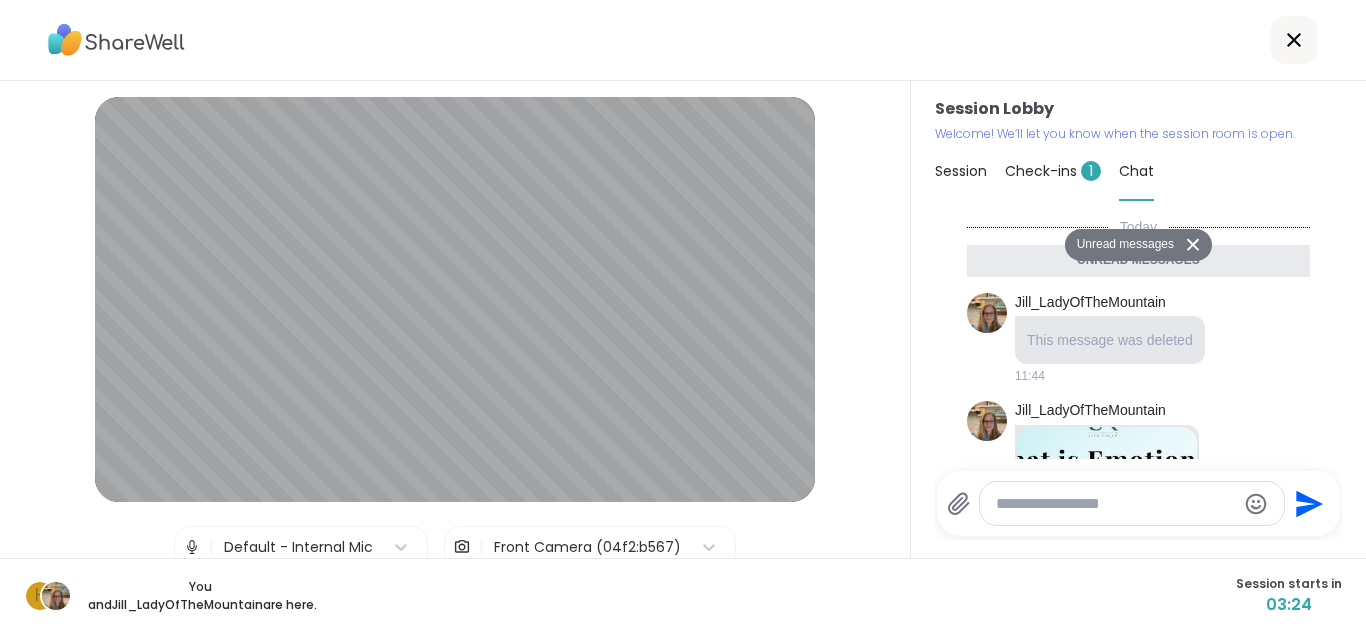 scroll, scrollTop: 698, scrollLeft: 0, axis: vertical 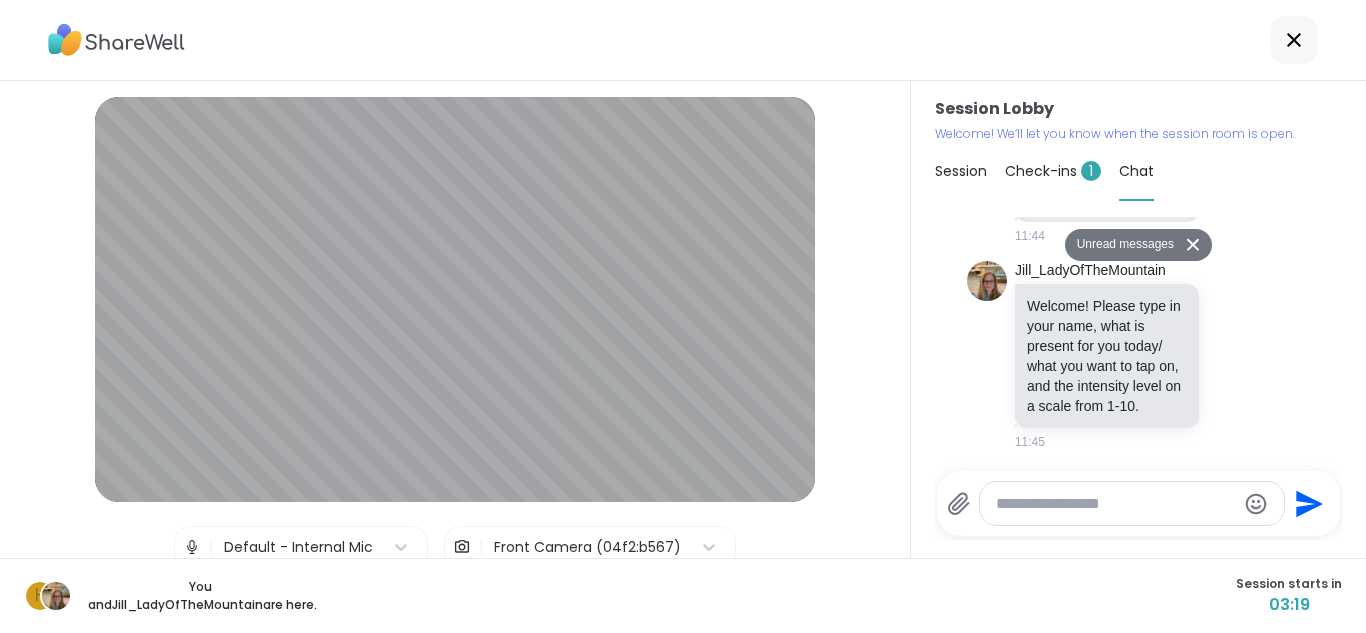 click at bounding box center [1116, 504] 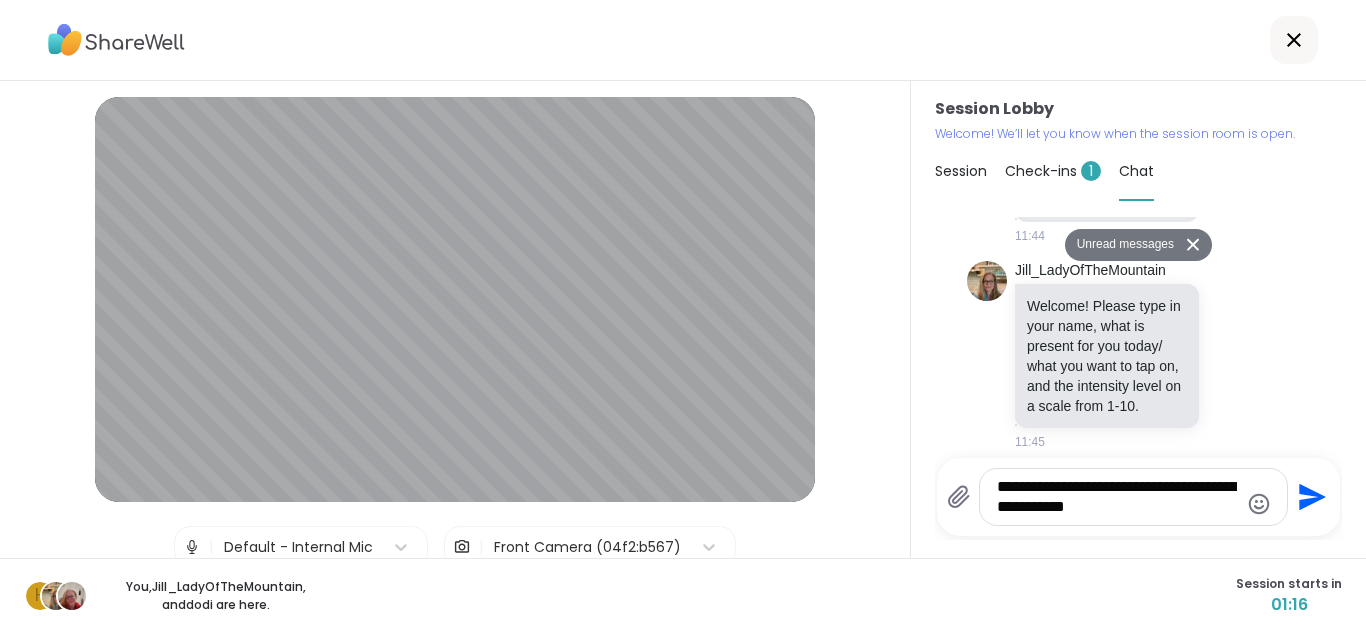 click on "**********" at bounding box center (1117, 497) 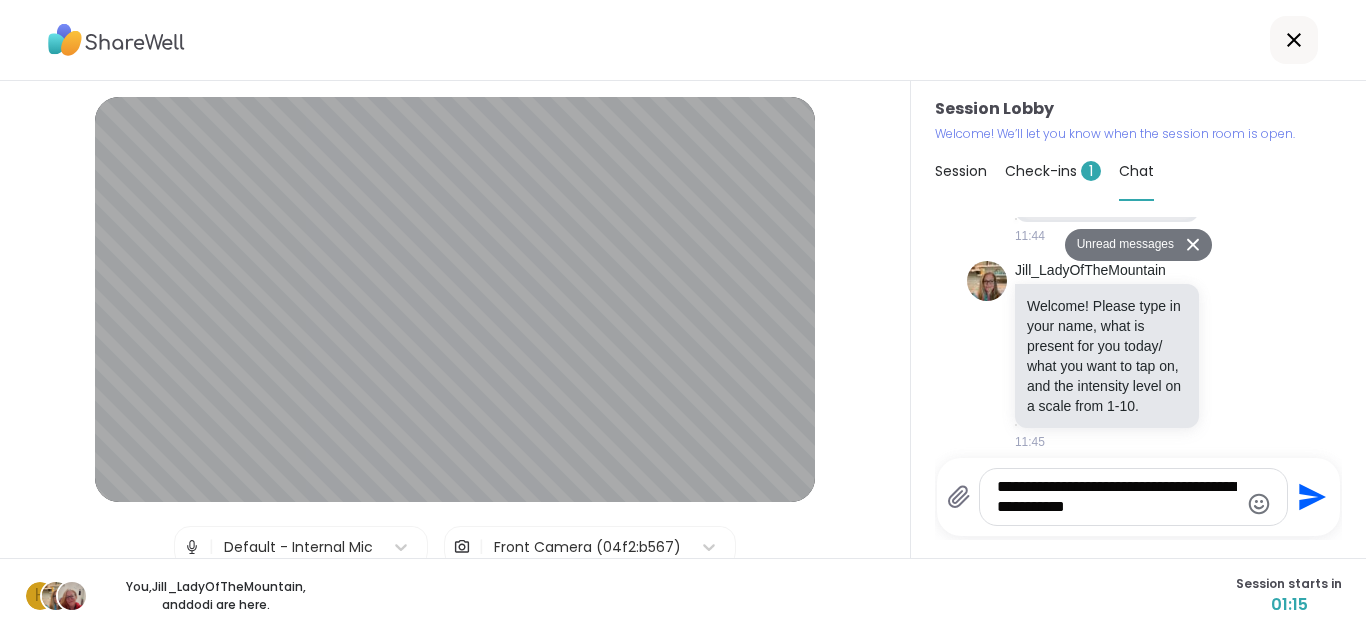click on "**********" at bounding box center [1117, 497] 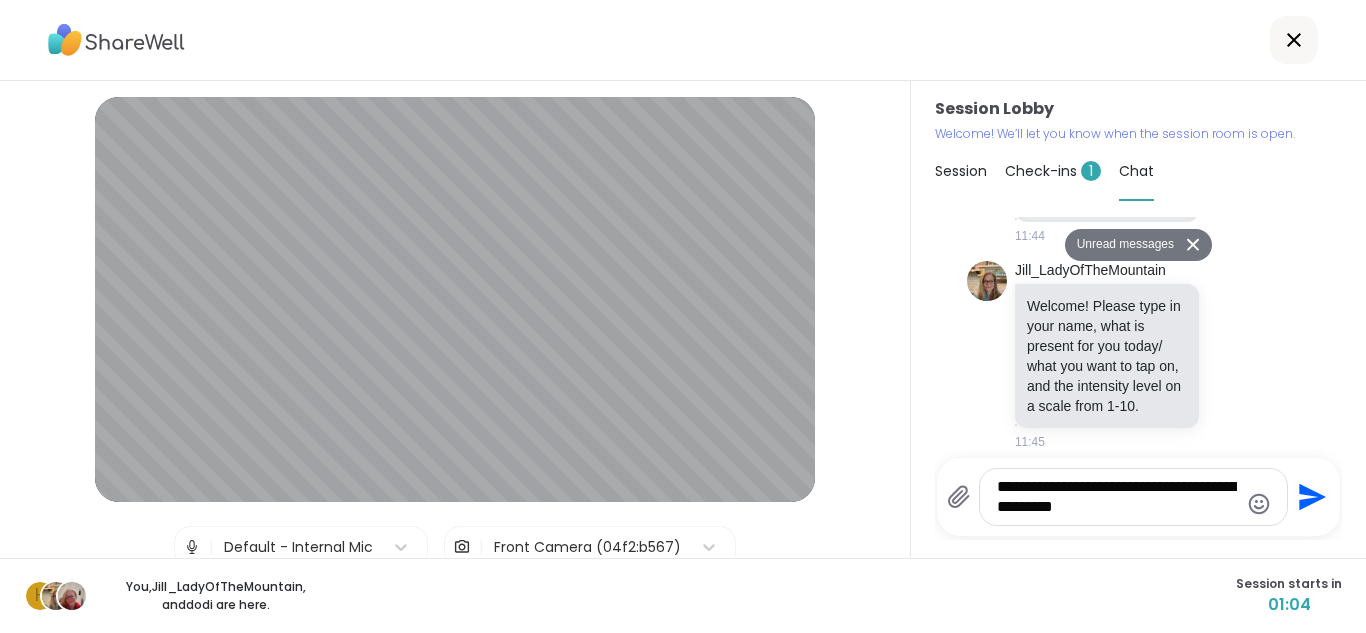 click on "**********" at bounding box center (1117, 497) 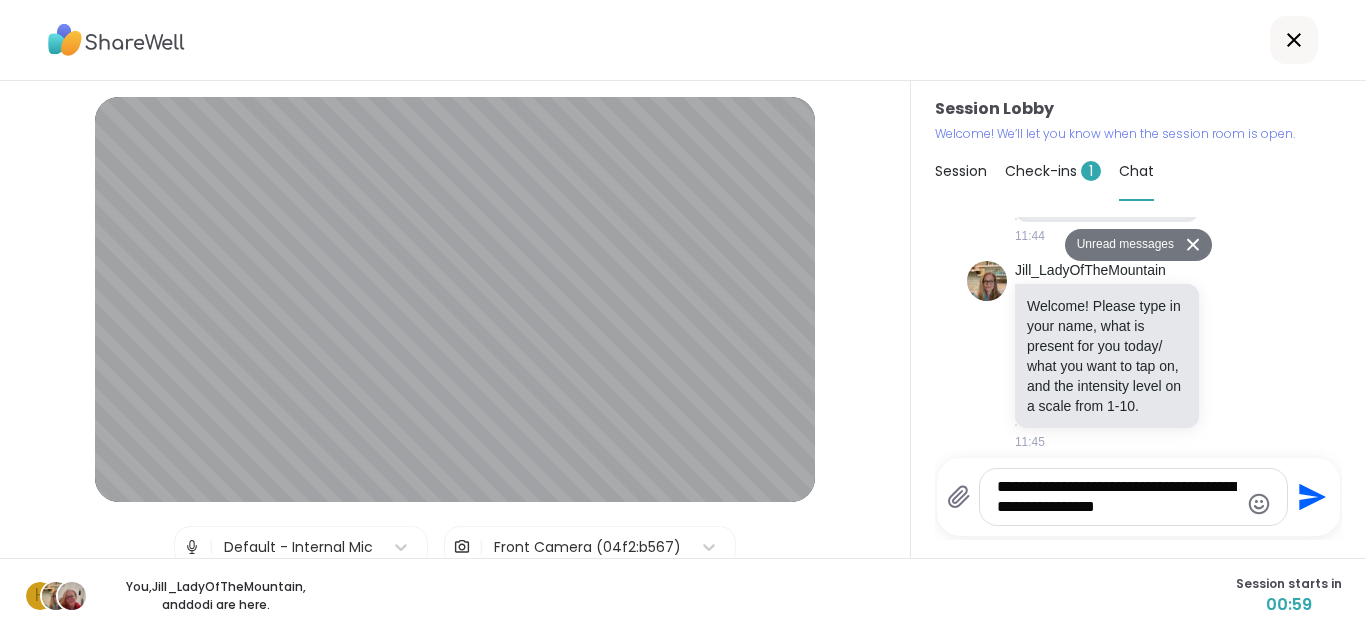 type on "**********" 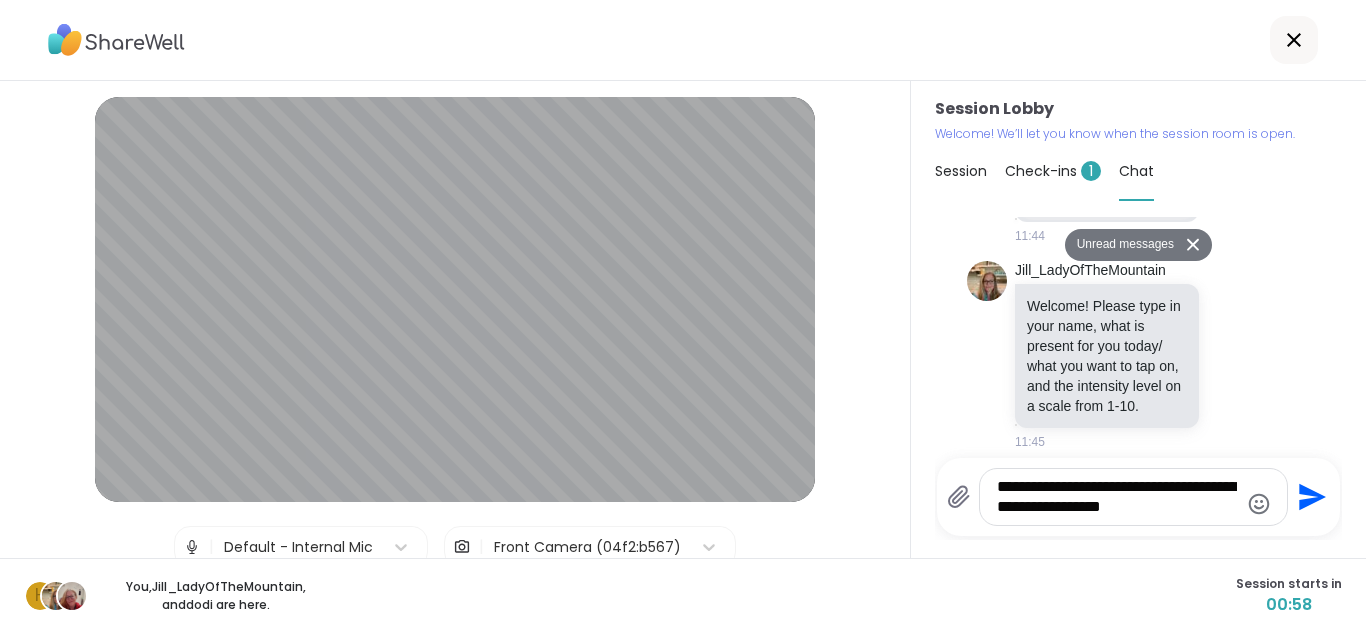 type 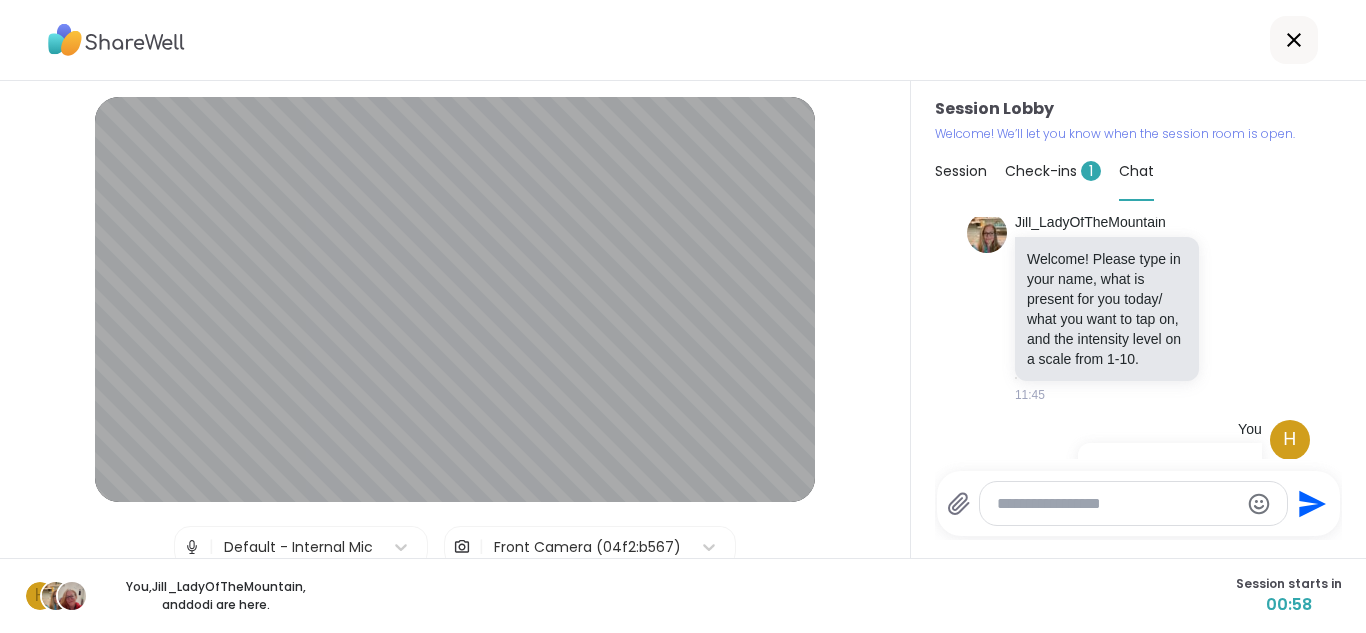 scroll, scrollTop: 797, scrollLeft: 0, axis: vertical 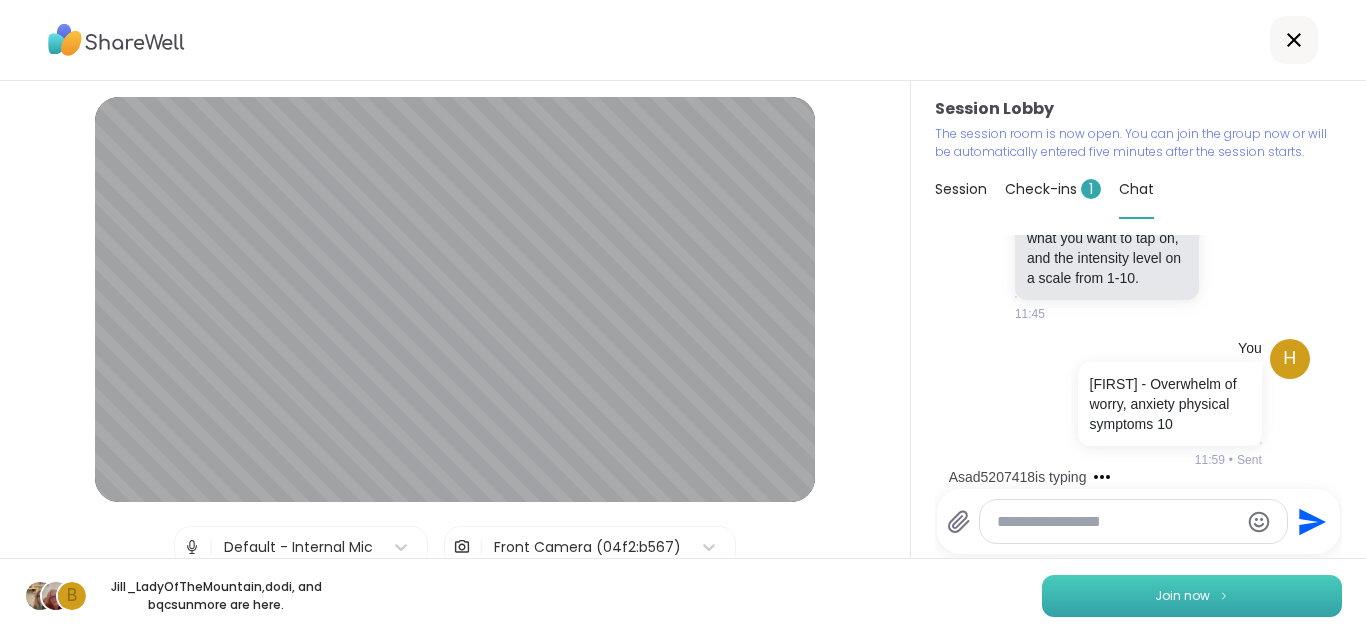 click on "Join now" at bounding box center [1182, 596] 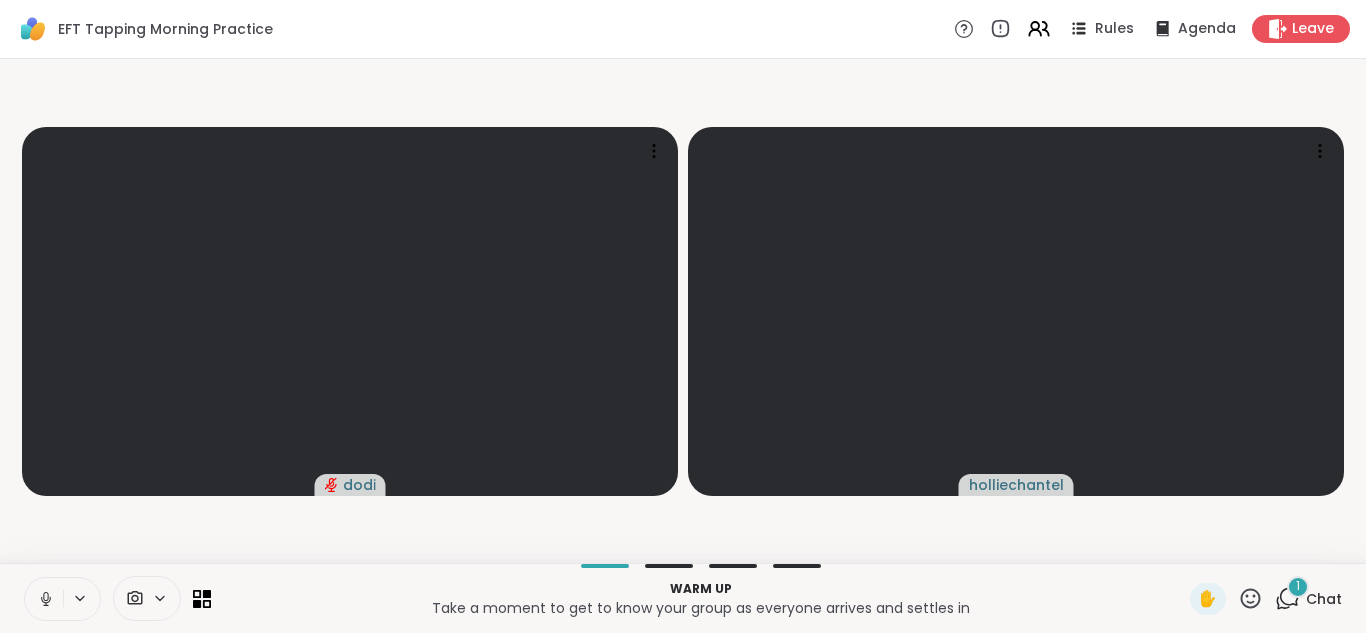 click at bounding box center [44, 599] 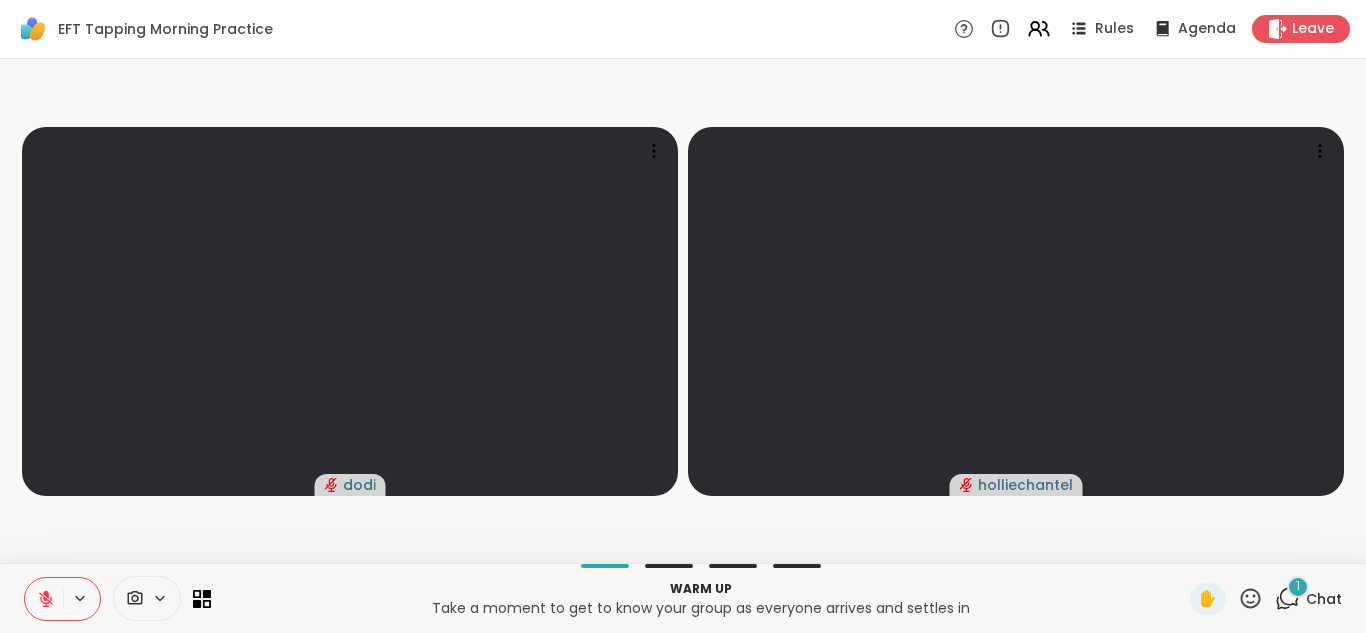click 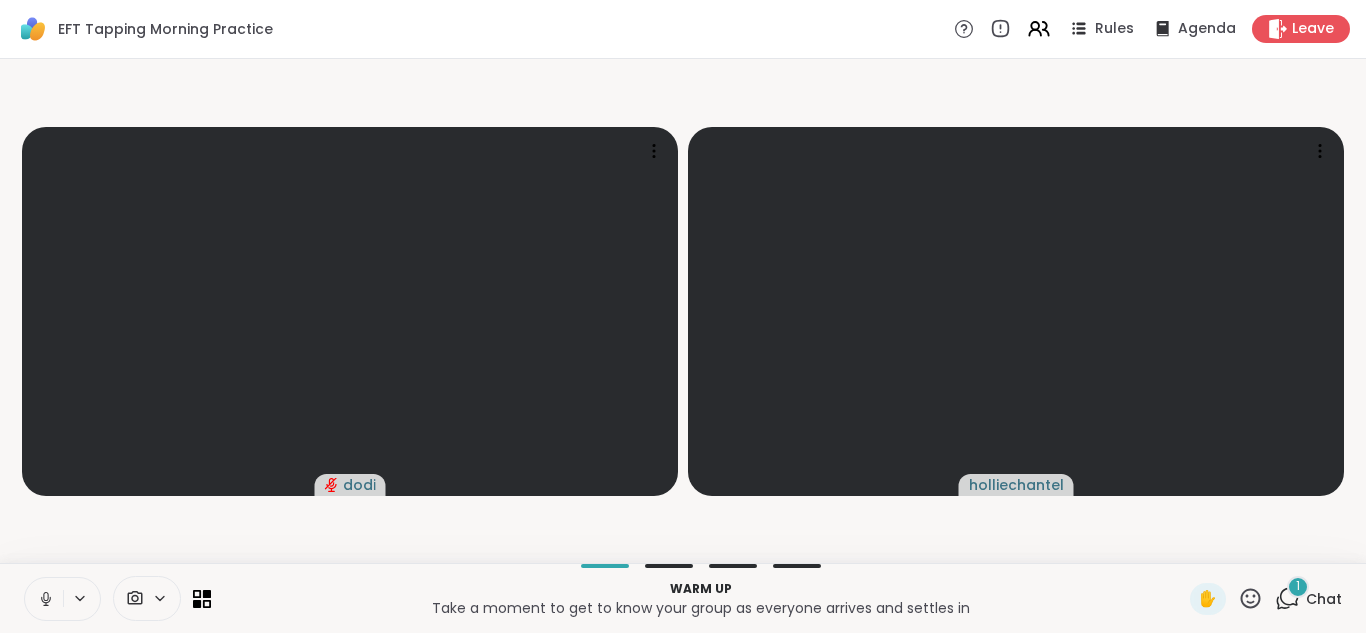click 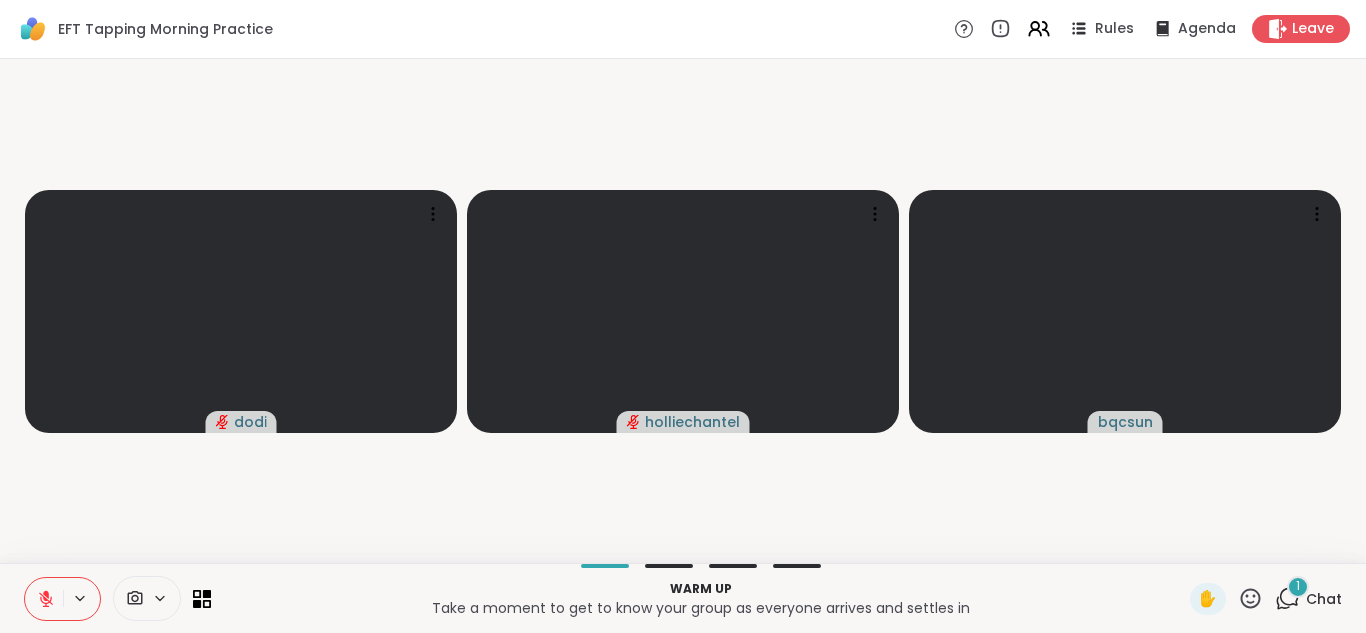 click 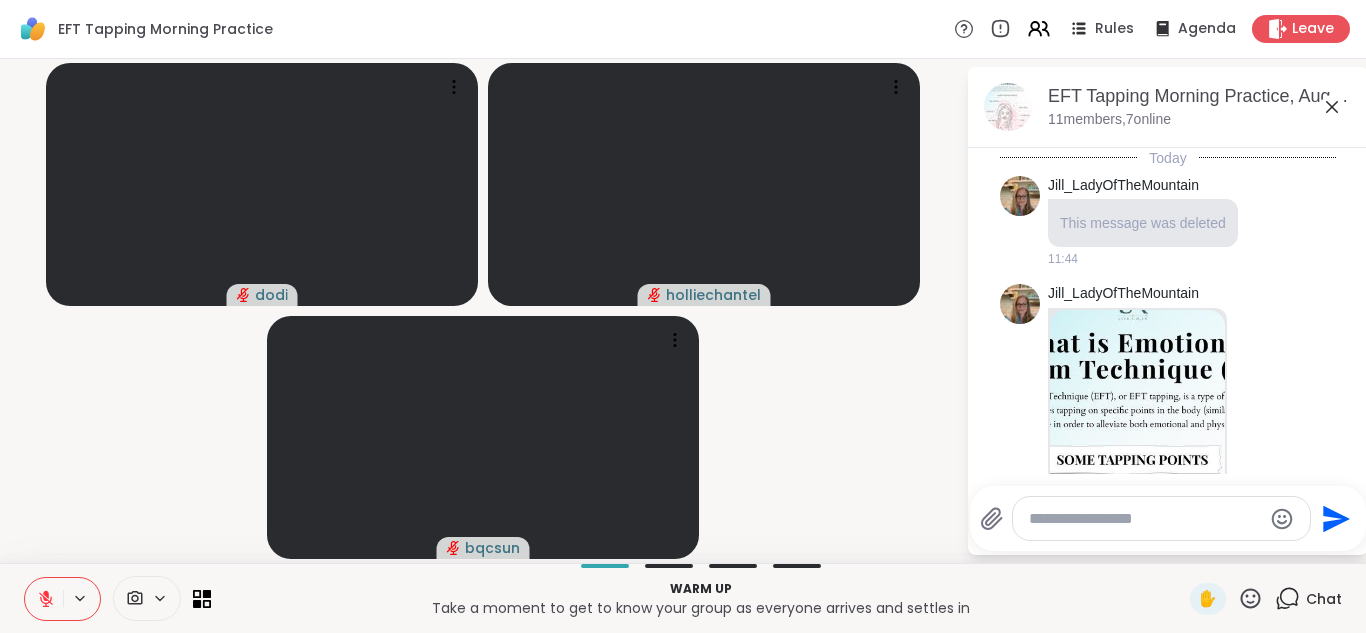 scroll, scrollTop: 928, scrollLeft: 0, axis: vertical 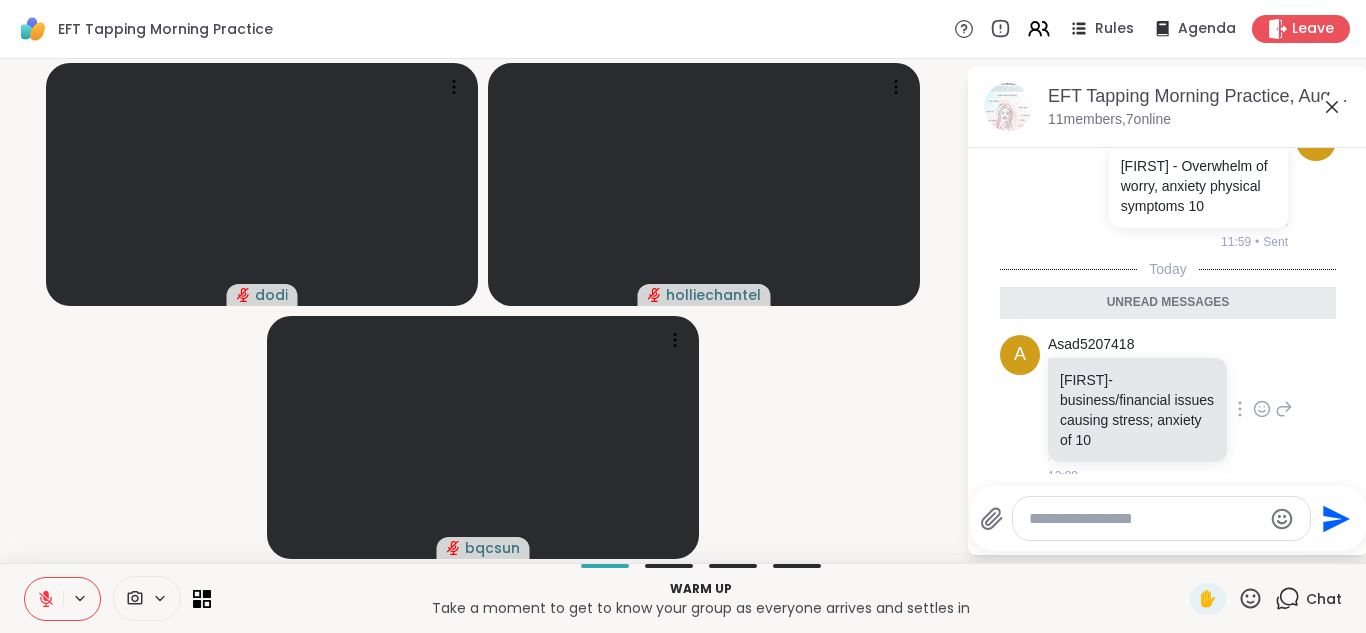 click on "A Asad5207418 Asad-business/financial issues causing stress; anxiety of 10 12:00" at bounding box center [1168, 410] 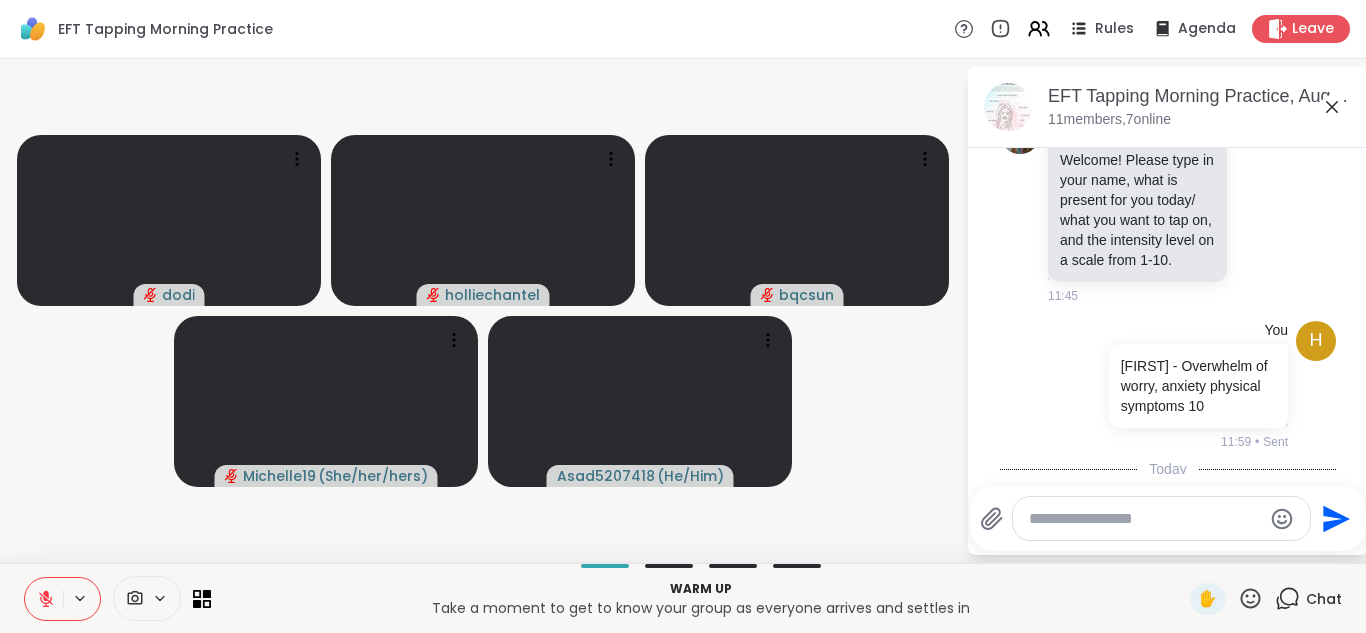 scroll, scrollTop: 927, scrollLeft: 0, axis: vertical 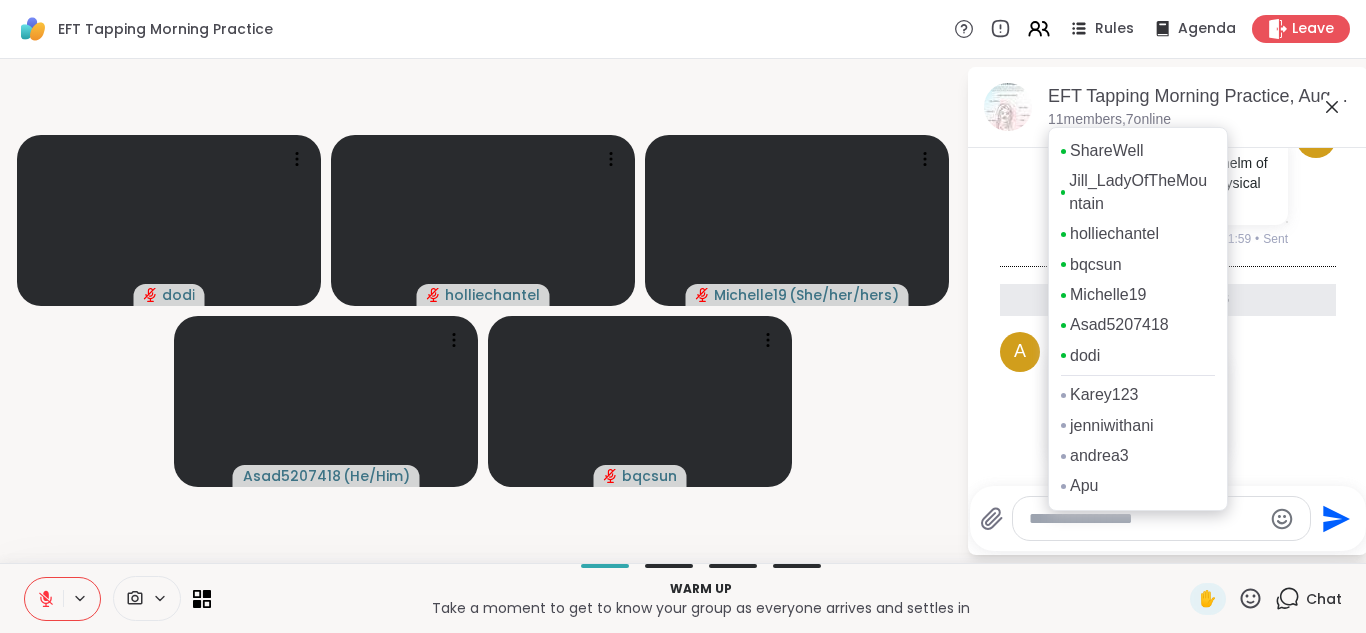 click on "11  members,  7  online" at bounding box center [1109, 120] 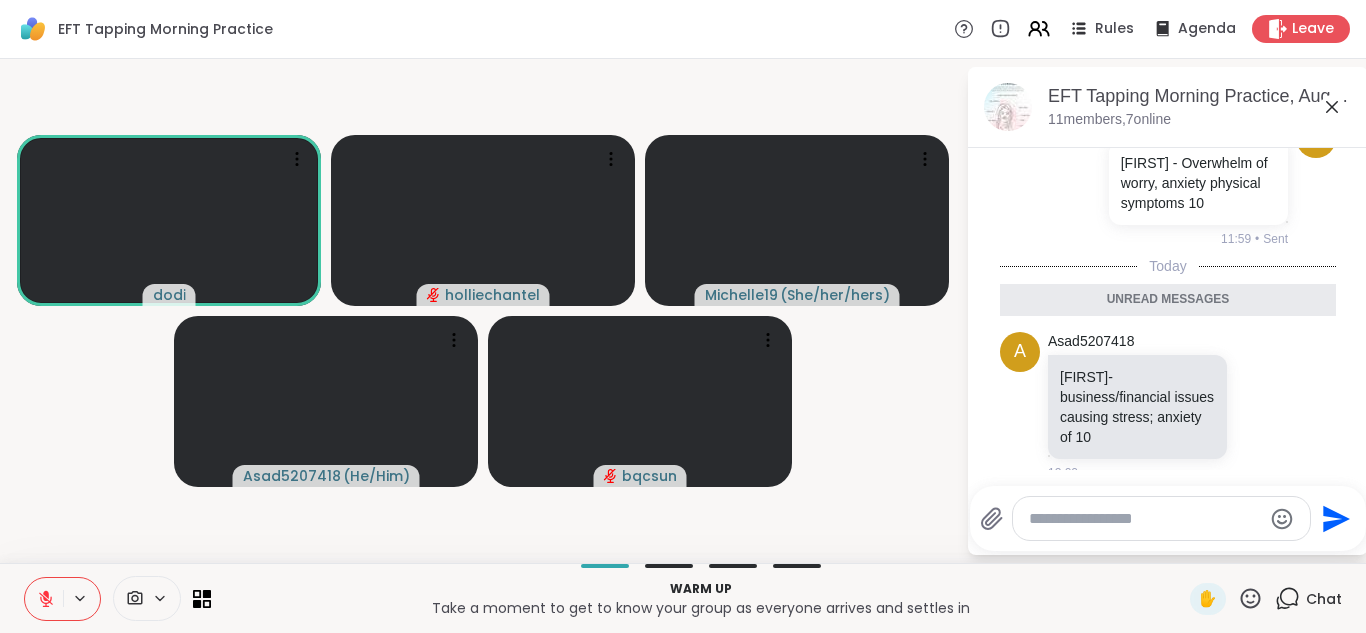 click 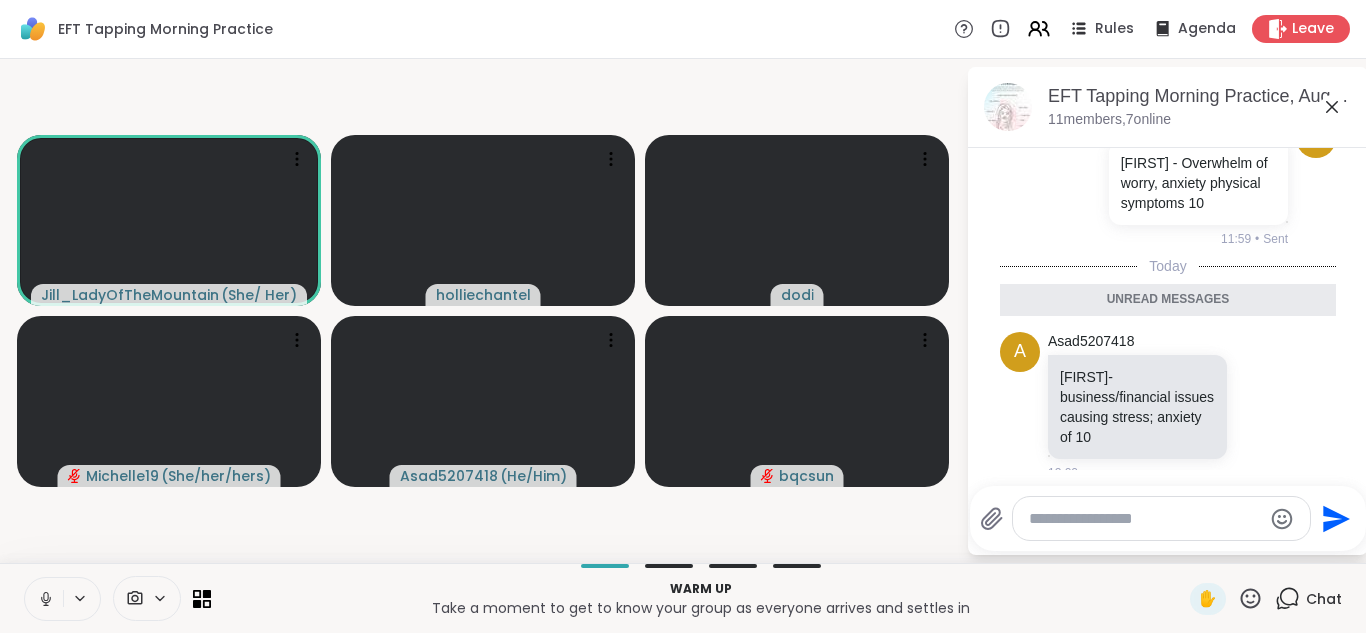 click 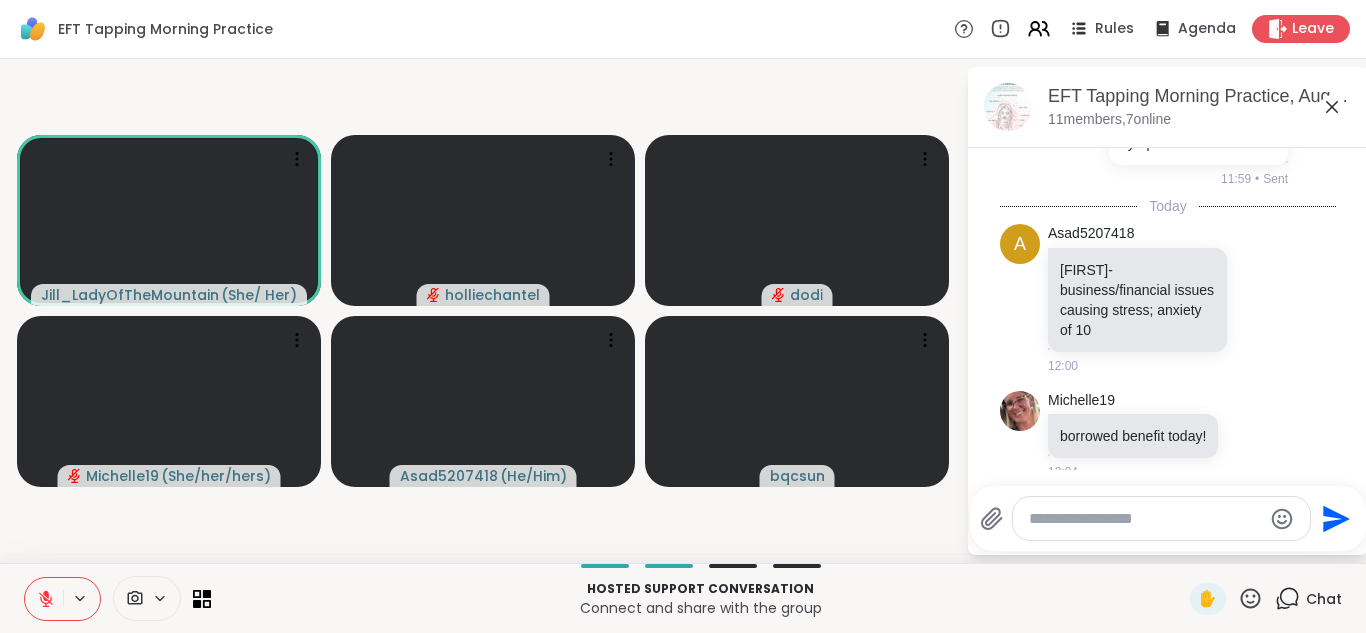 scroll, scrollTop: 1133, scrollLeft: 0, axis: vertical 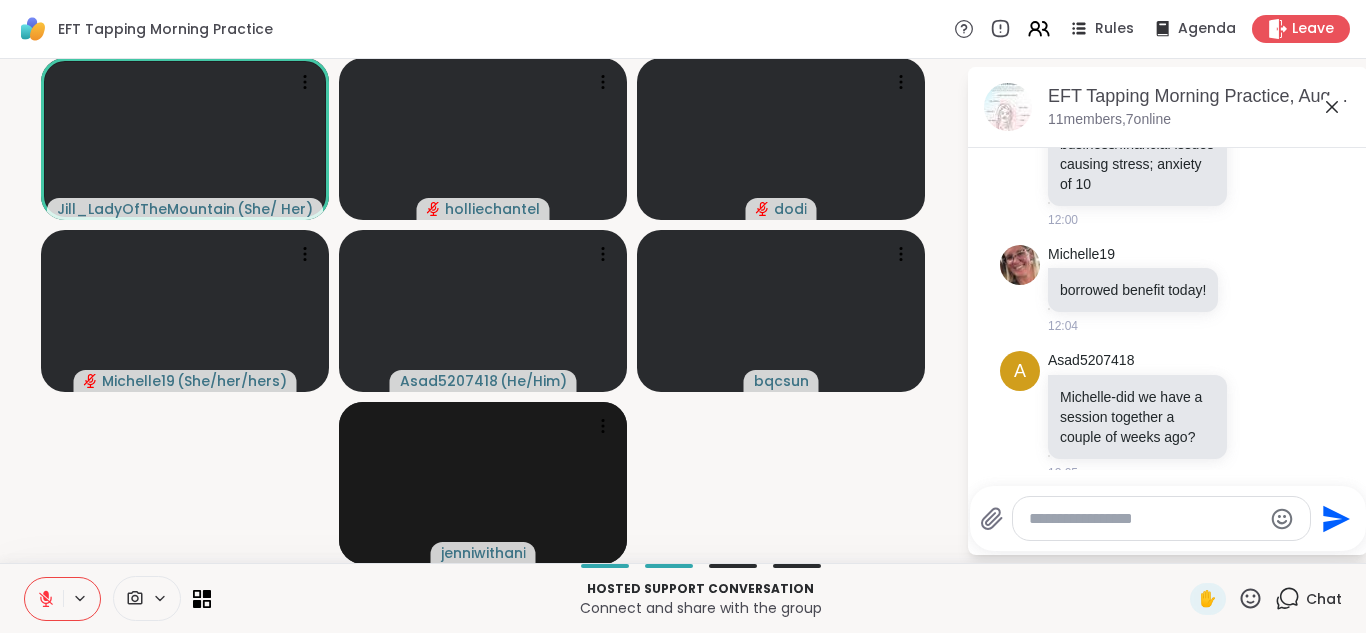 type 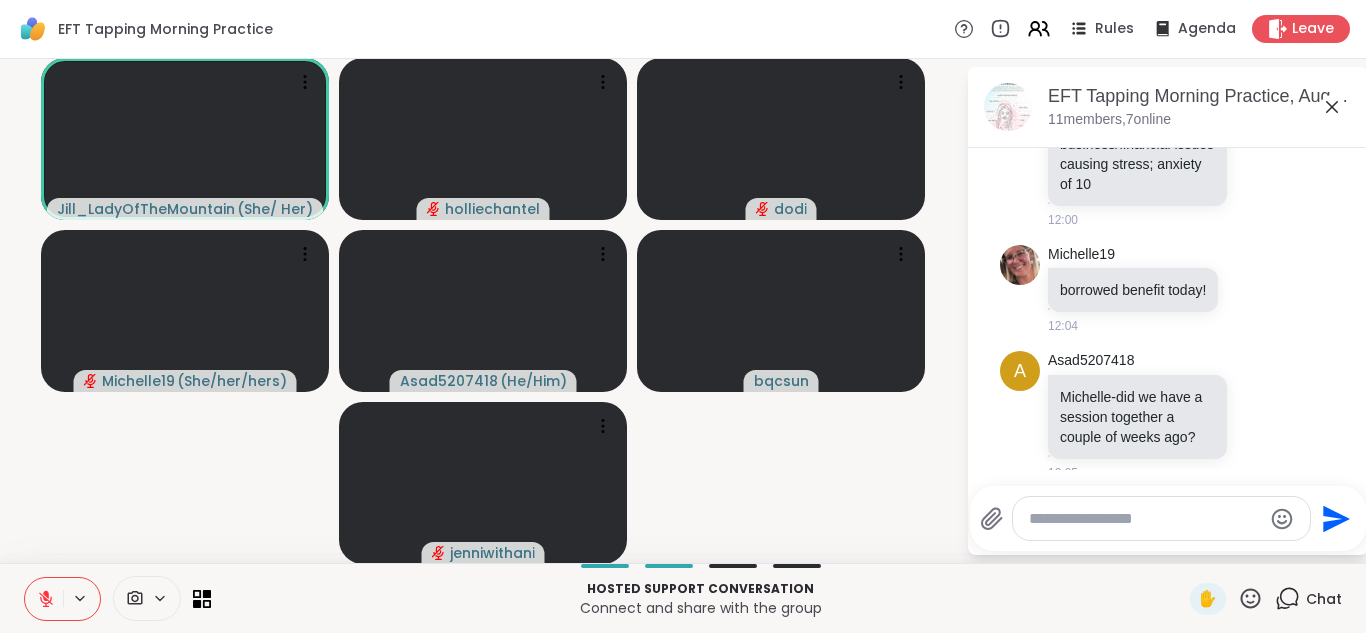 scroll, scrollTop: 1240, scrollLeft: 0, axis: vertical 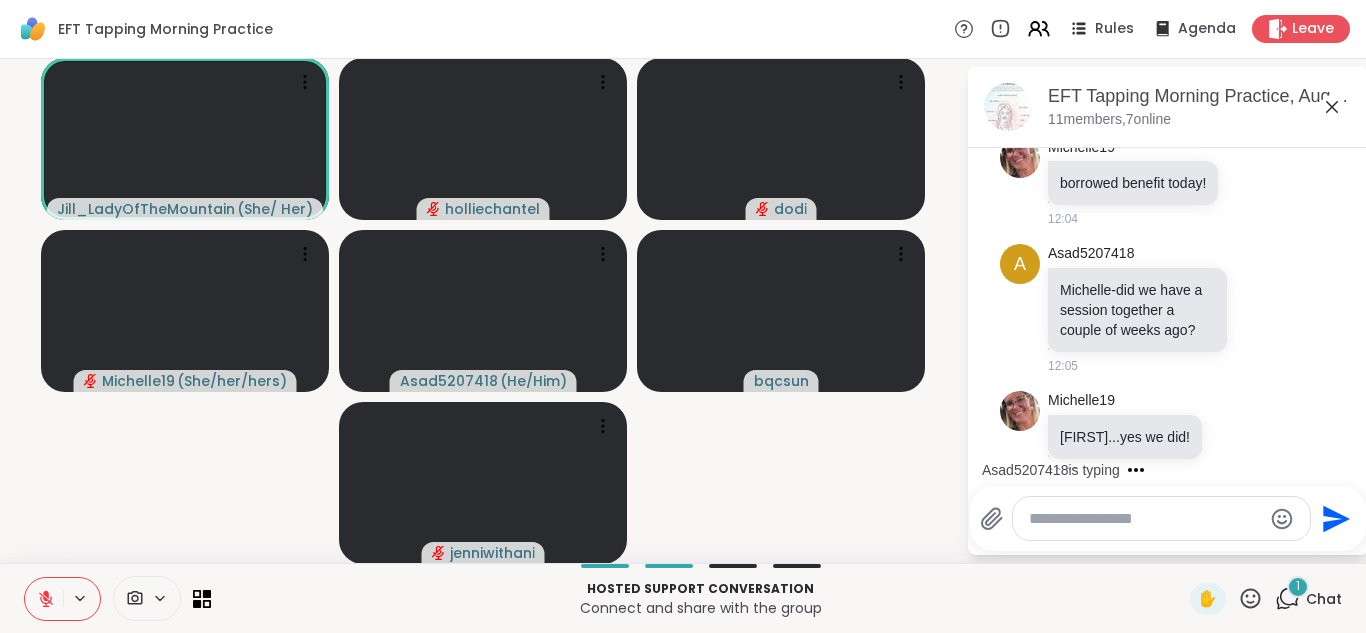 click on "Jill_LadyOfTheMountain ( She/ Her ) holliechantel dodi Michelle19 ( She/her/hers ) Asad5207418 ( He/Him ) bqcsun jenniwithani" at bounding box center (483, 311) 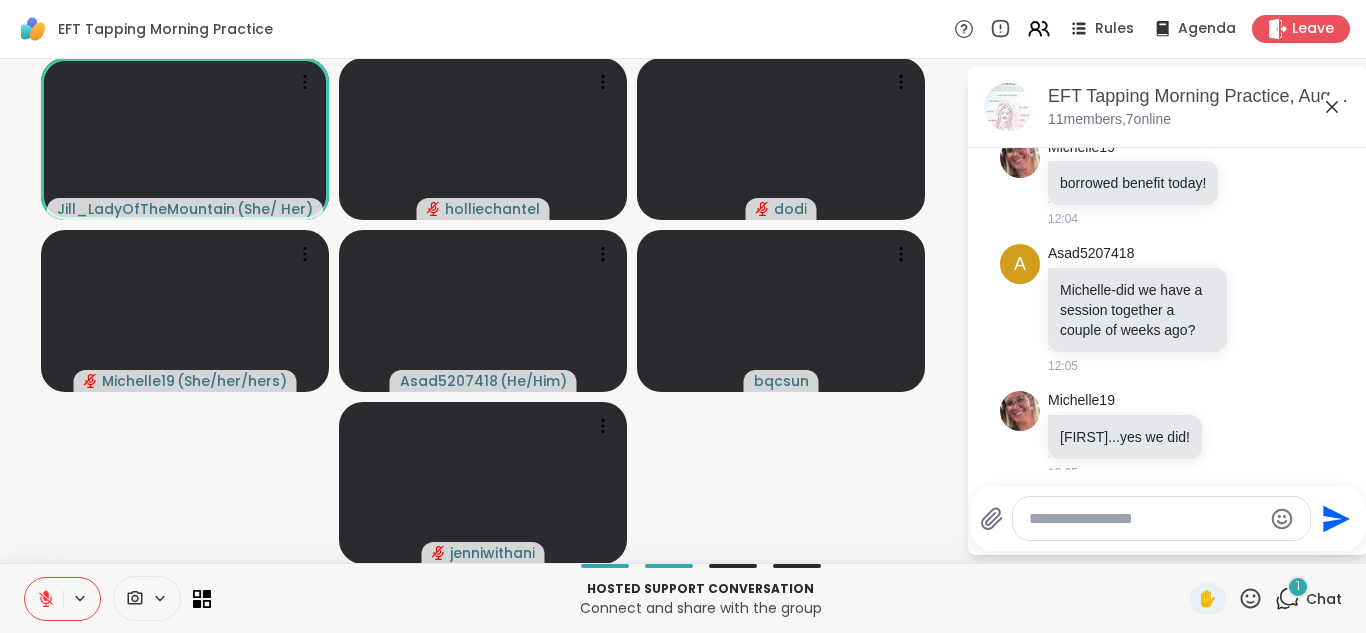 scroll, scrollTop: 1346, scrollLeft: 0, axis: vertical 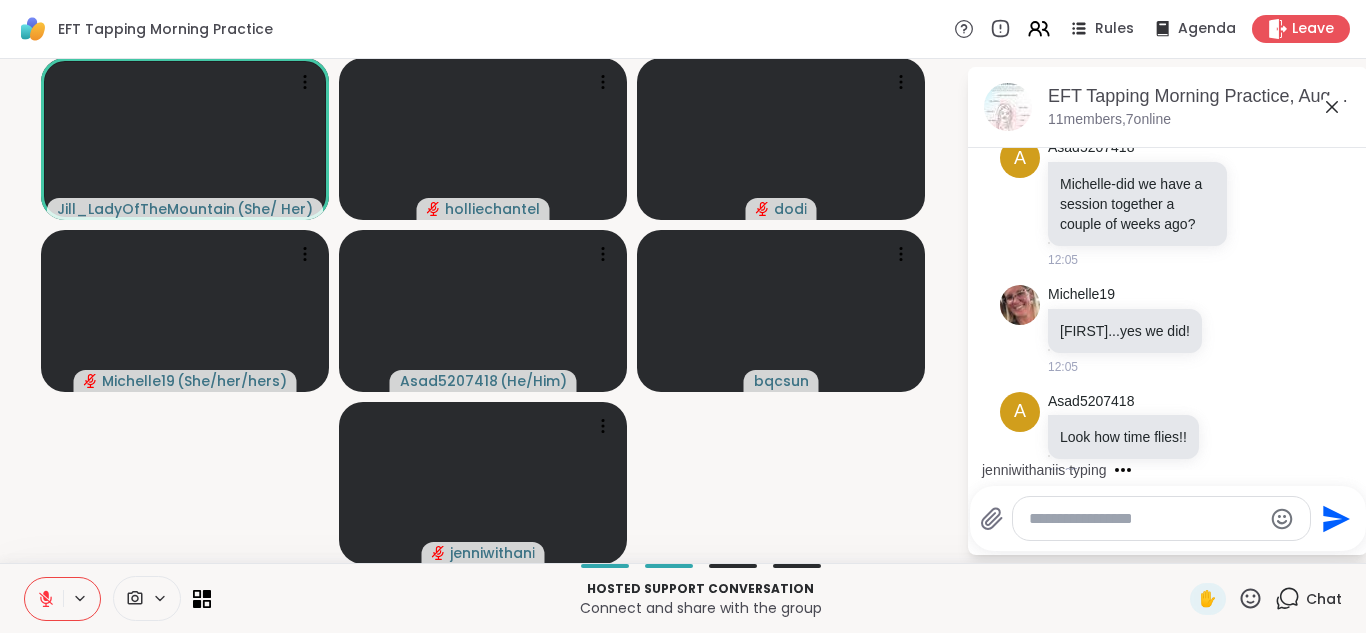 click 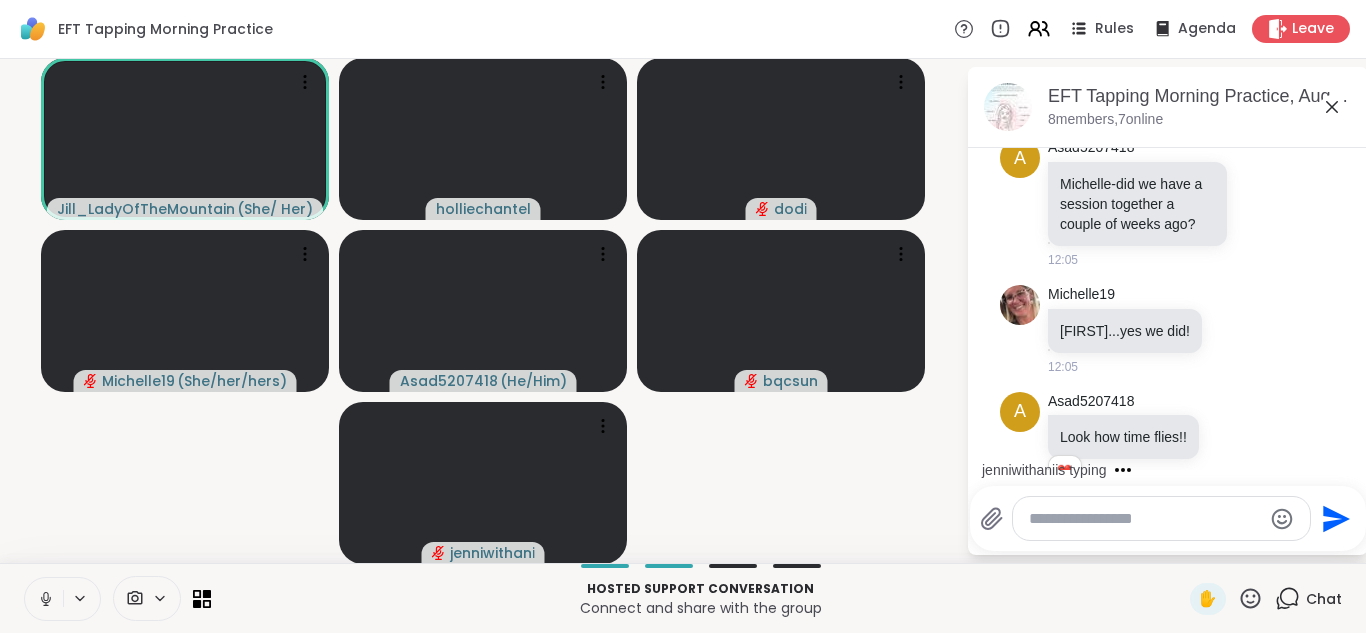 scroll, scrollTop: 1375, scrollLeft: 0, axis: vertical 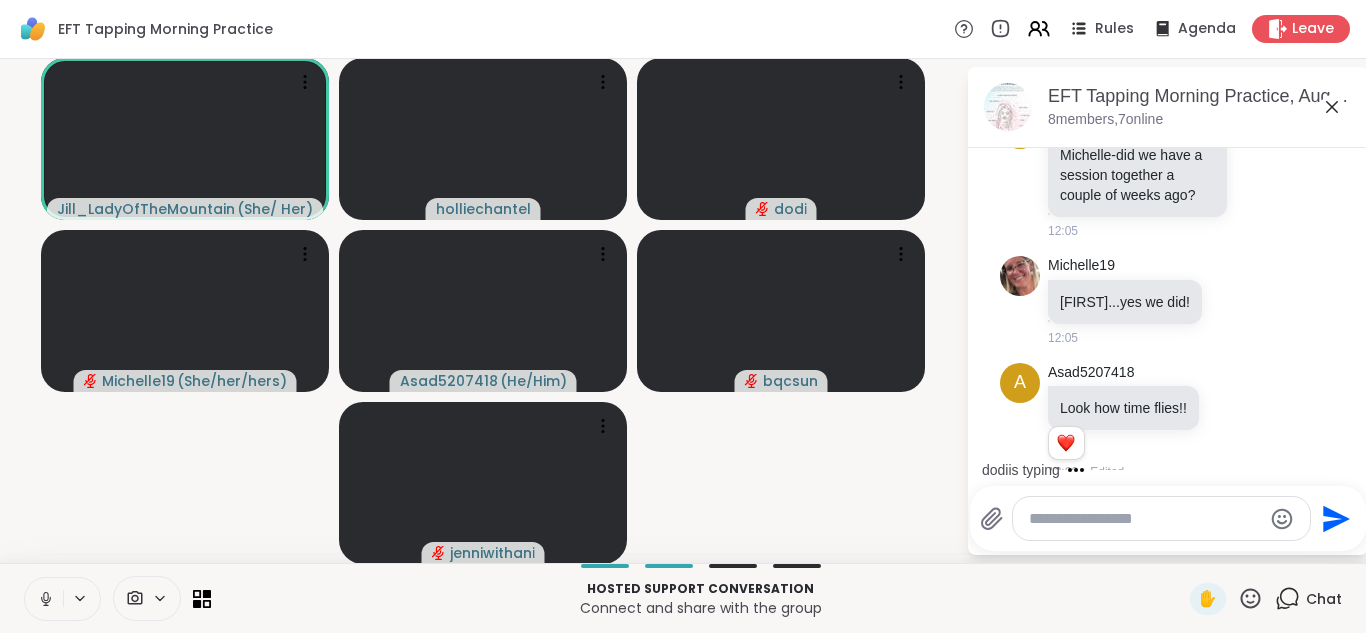 click 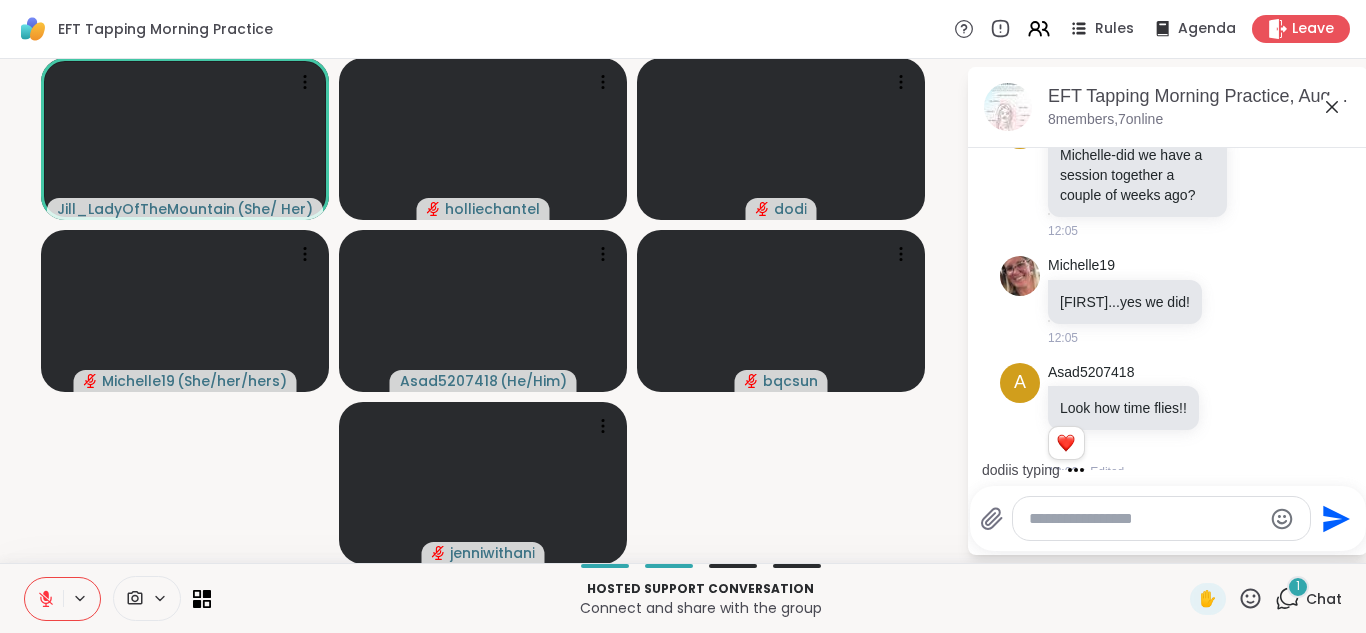 scroll, scrollTop: 1502, scrollLeft: 0, axis: vertical 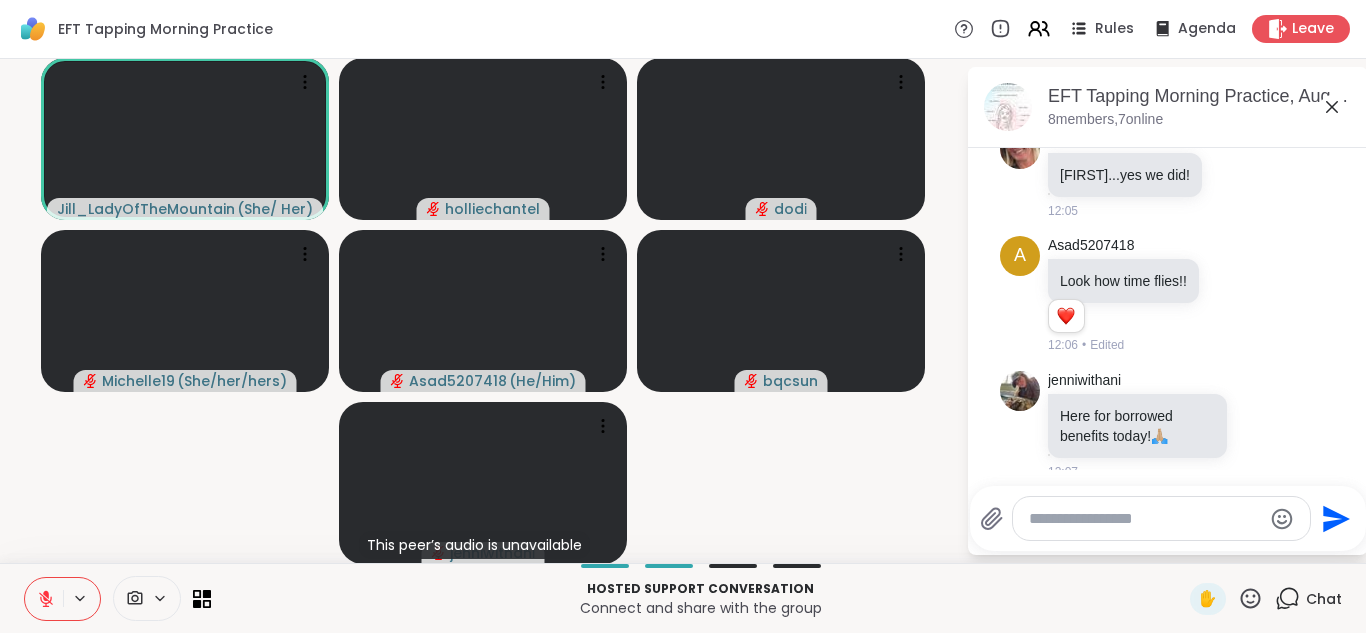 click 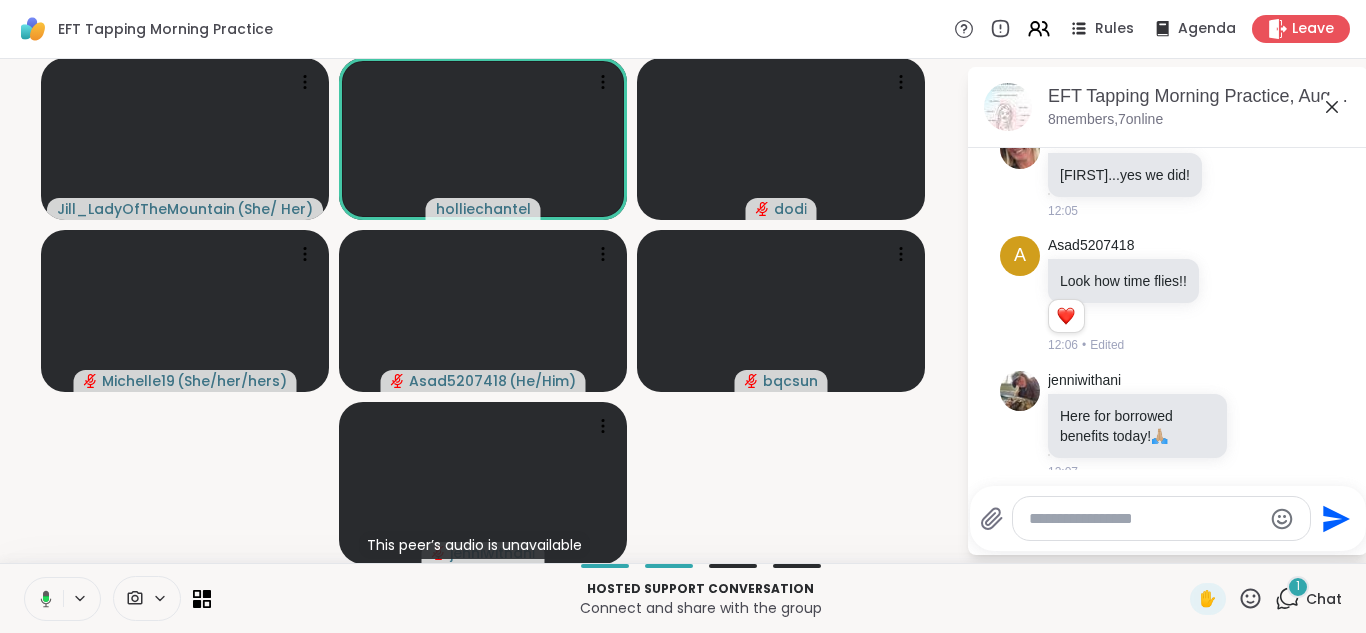 scroll, scrollTop: 1748, scrollLeft: 0, axis: vertical 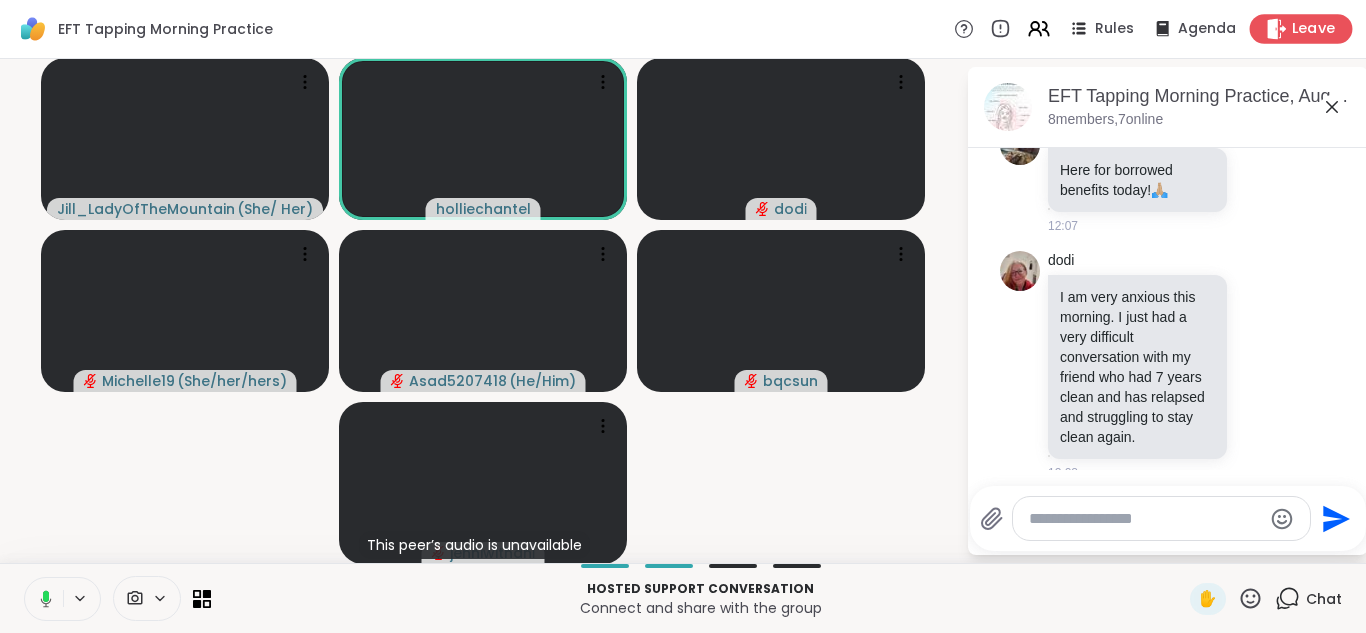 click on "Leave" at bounding box center (1314, 29) 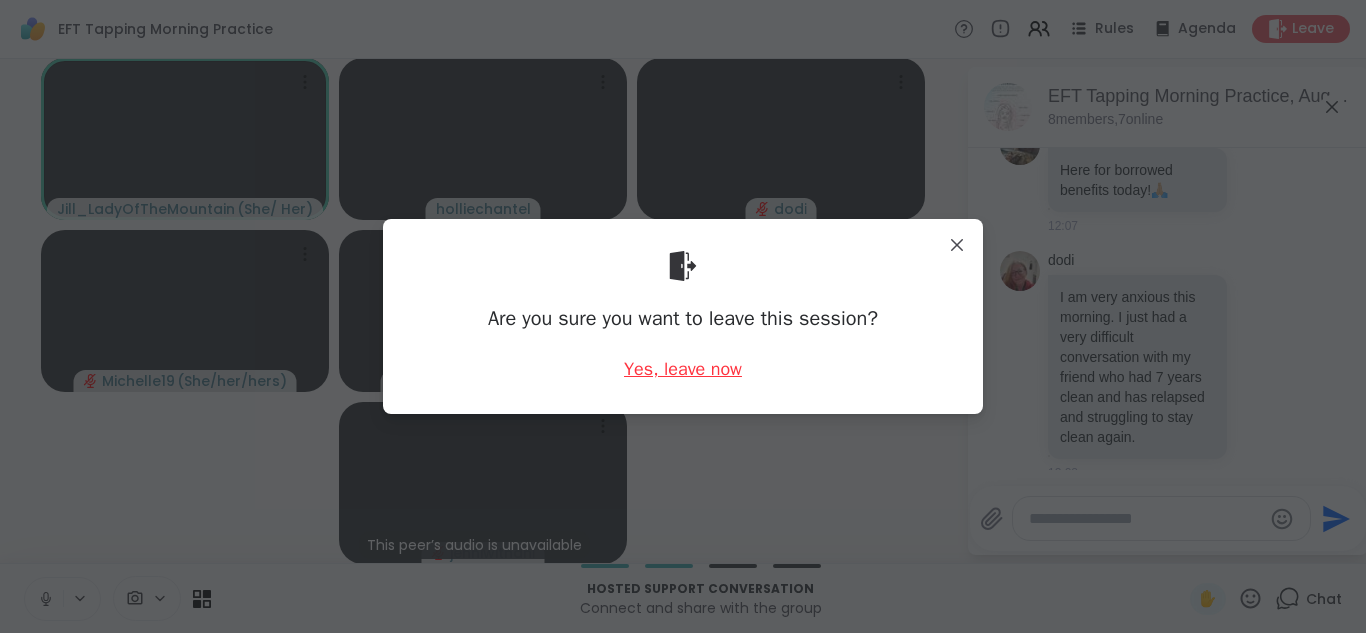 click on "Yes, leave now" at bounding box center [683, 369] 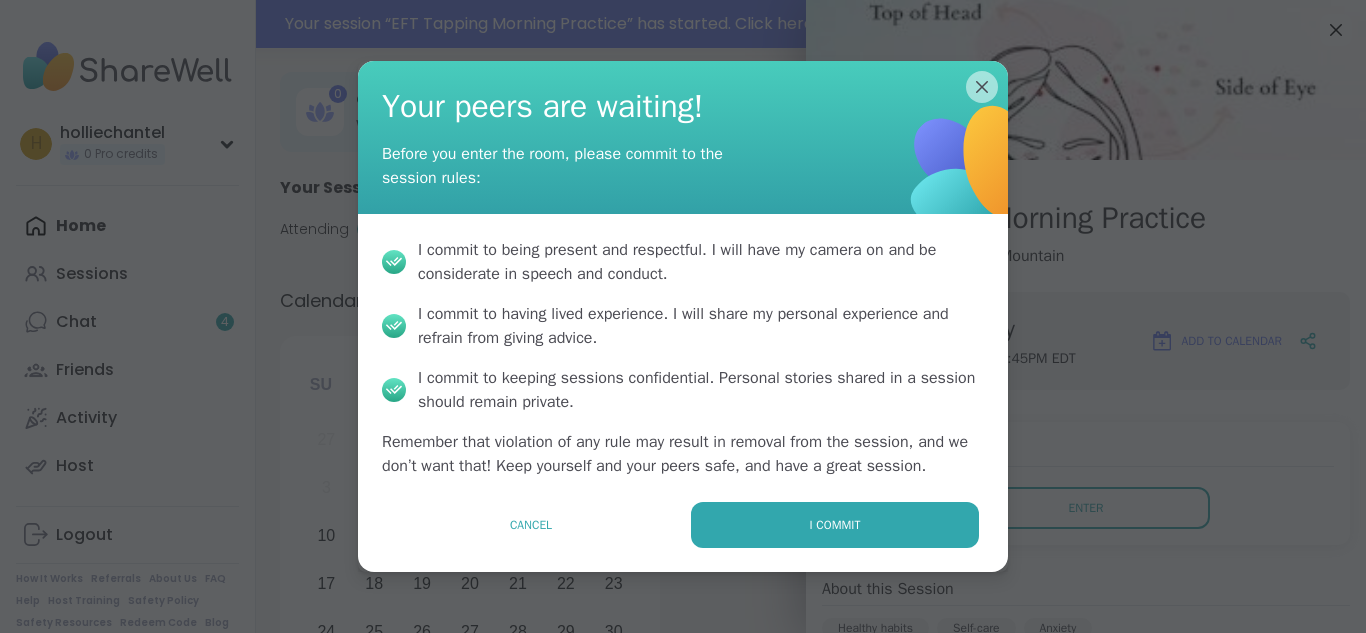 scroll, scrollTop: 0, scrollLeft: 0, axis: both 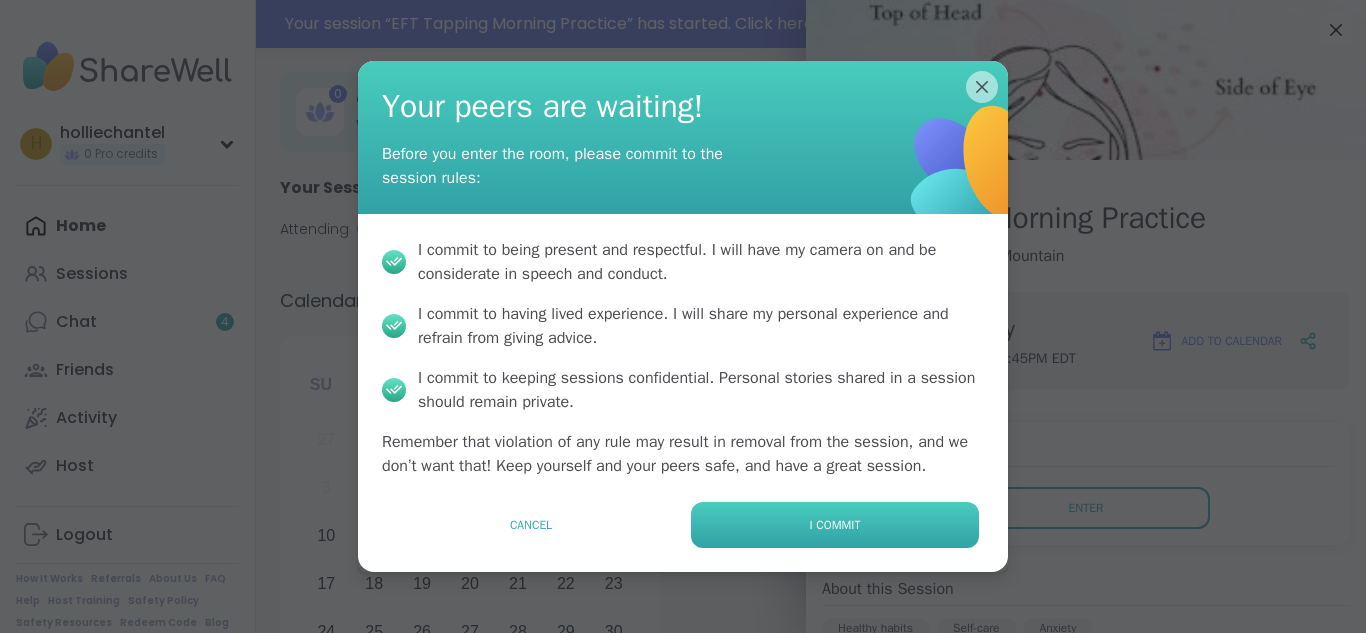 click on "I commit" at bounding box center [835, 525] 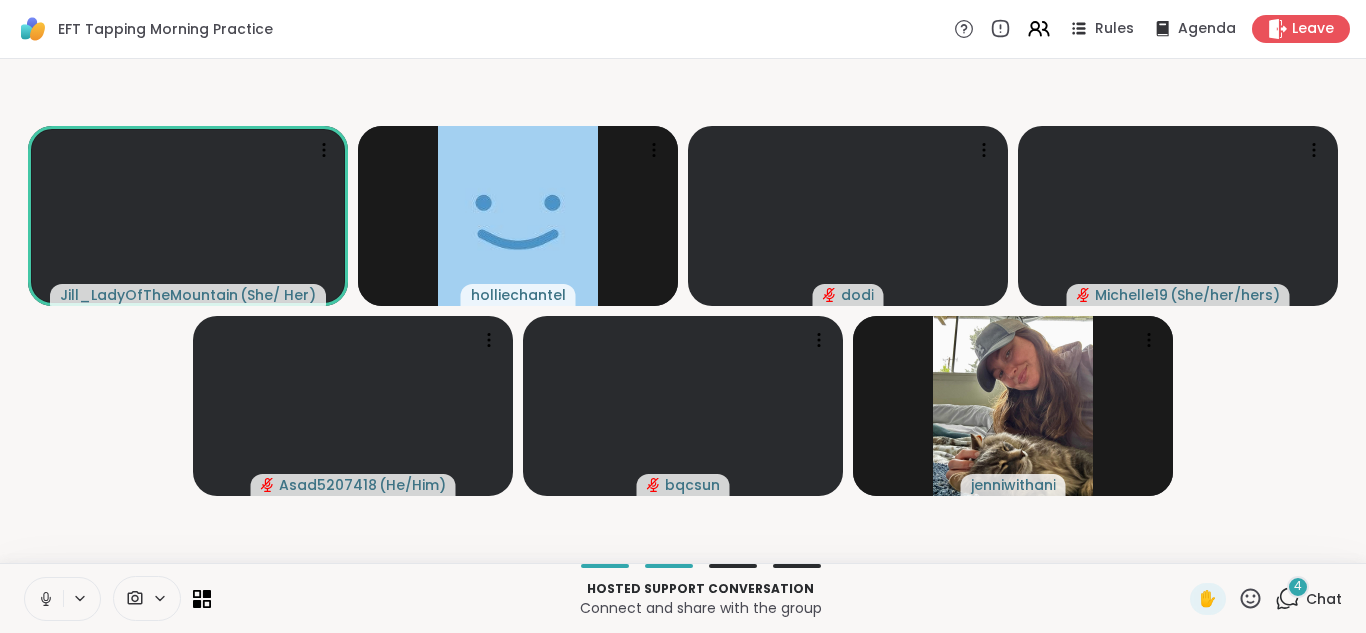 click 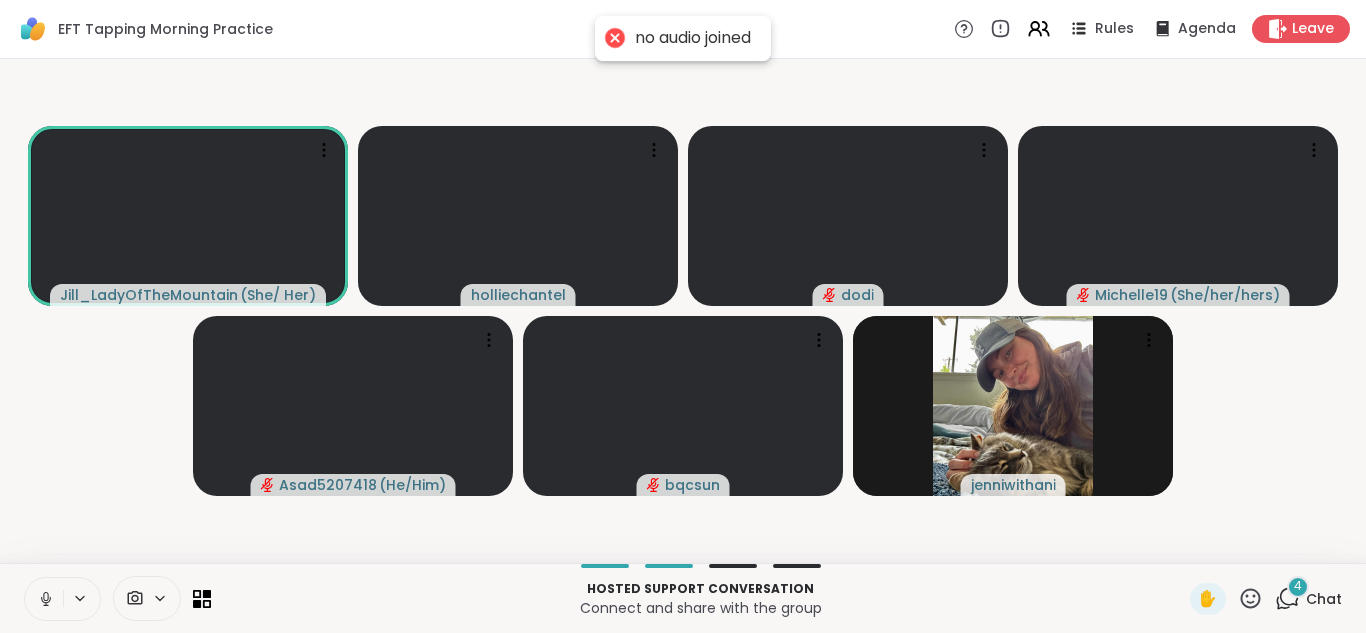 click 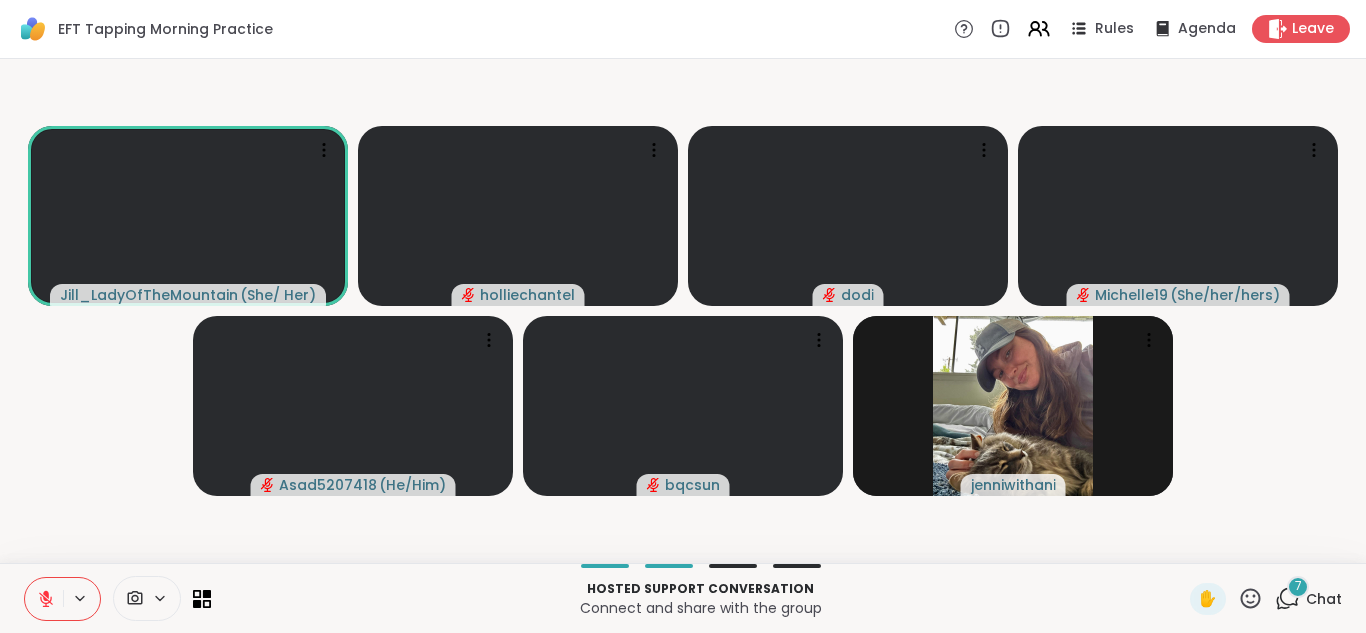click 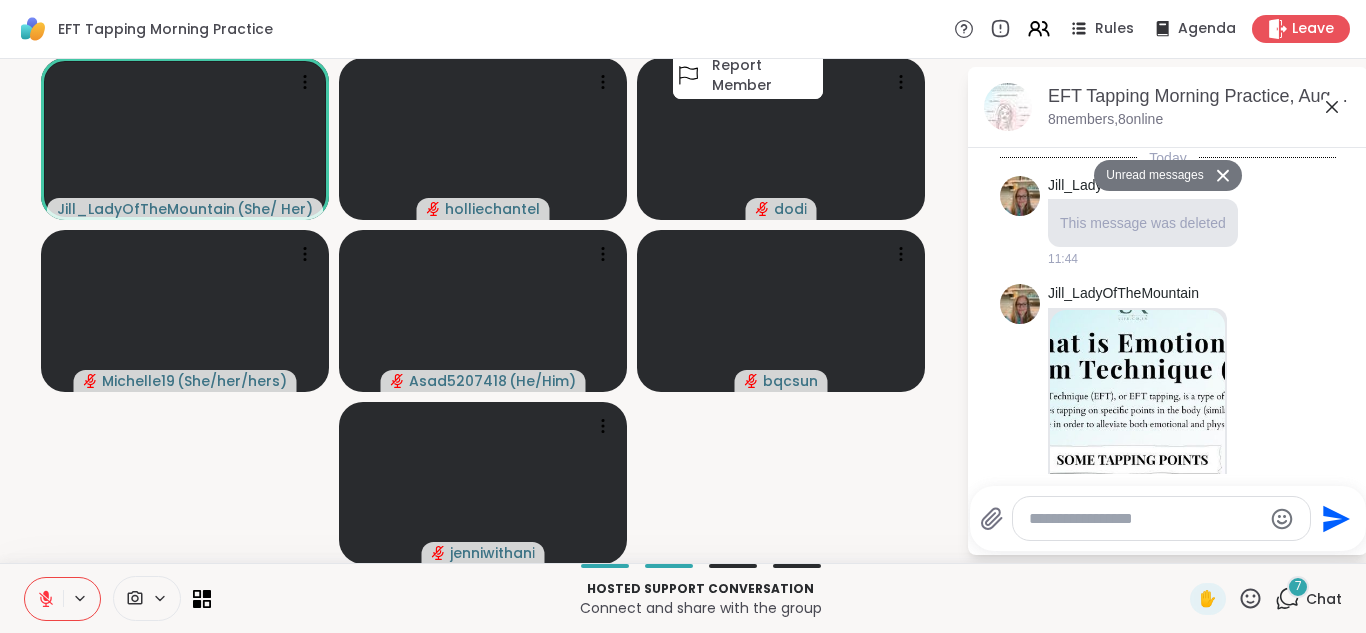 click 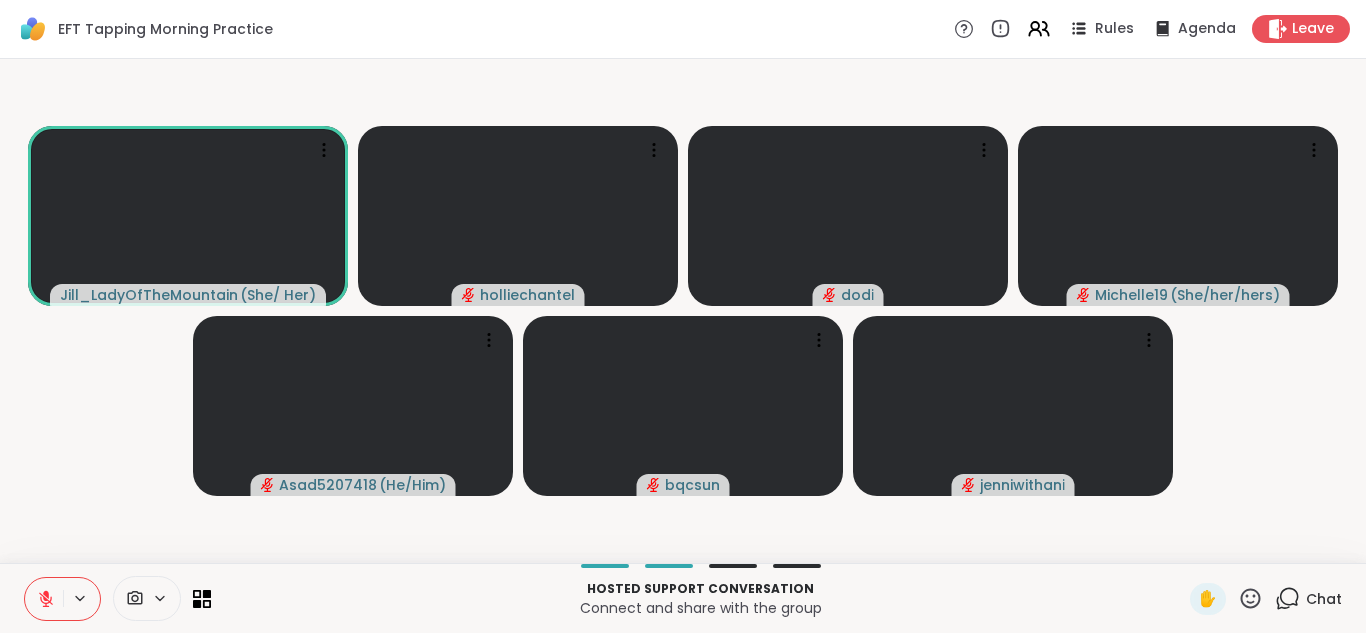 click 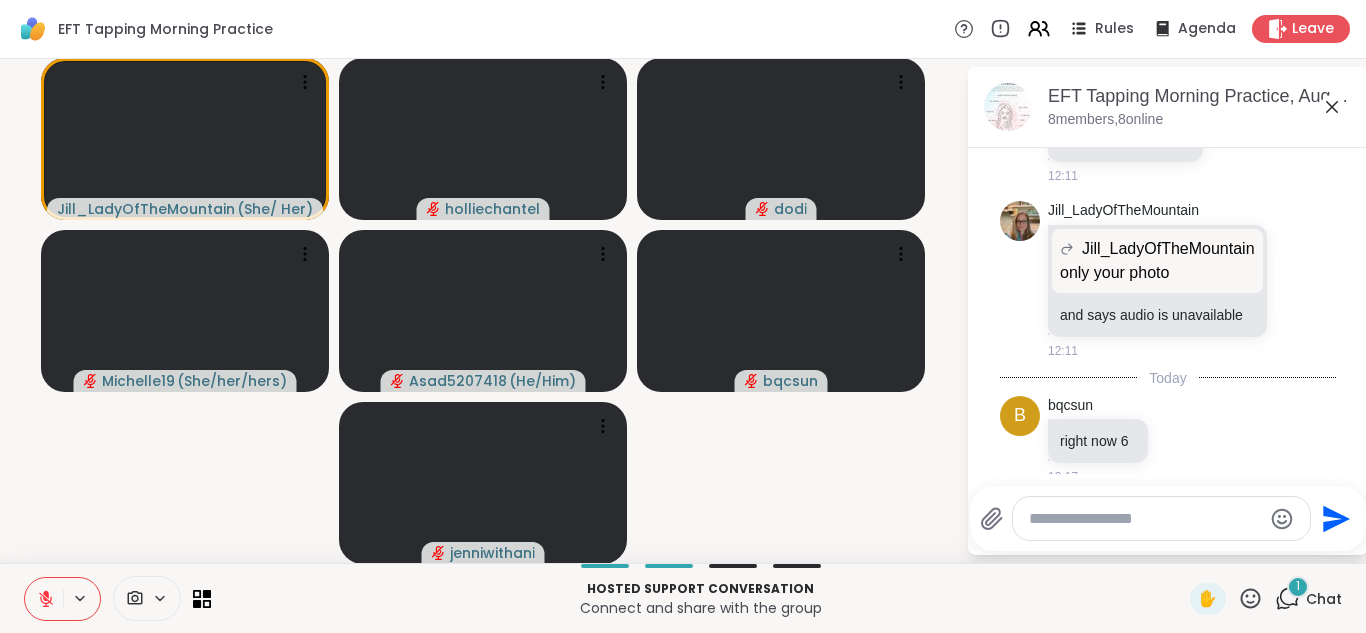 scroll, scrollTop: 3055, scrollLeft: 0, axis: vertical 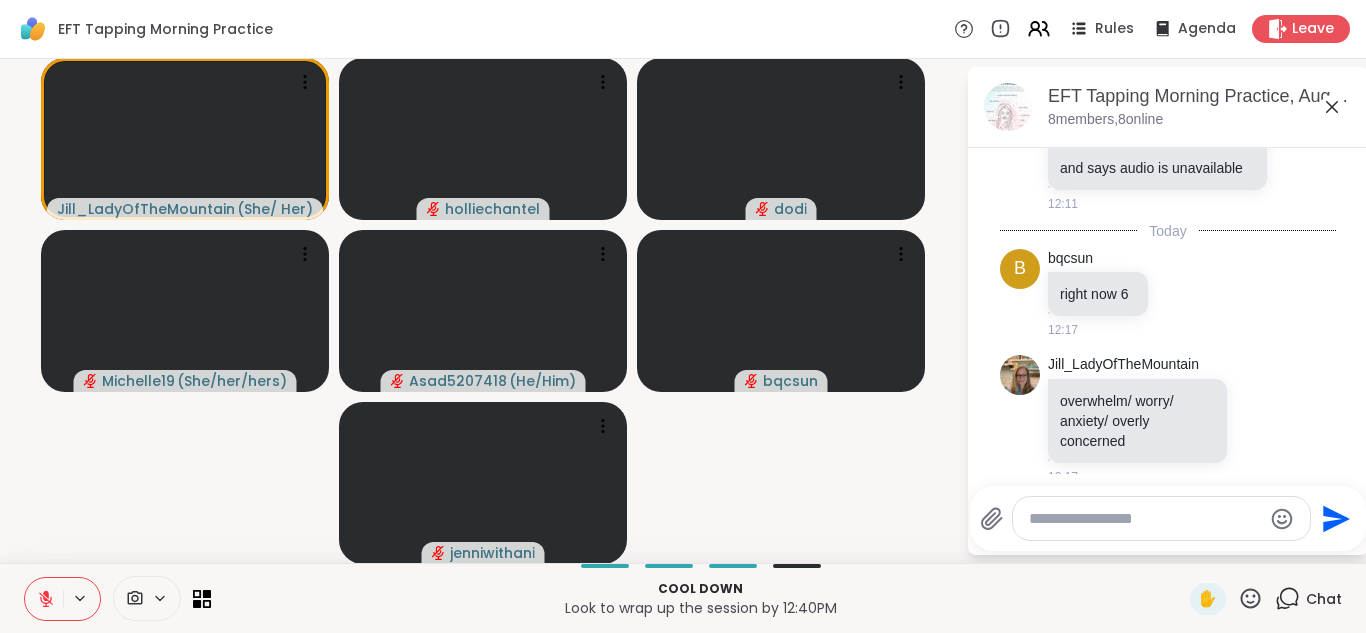 click at bounding box center [1145, 519] 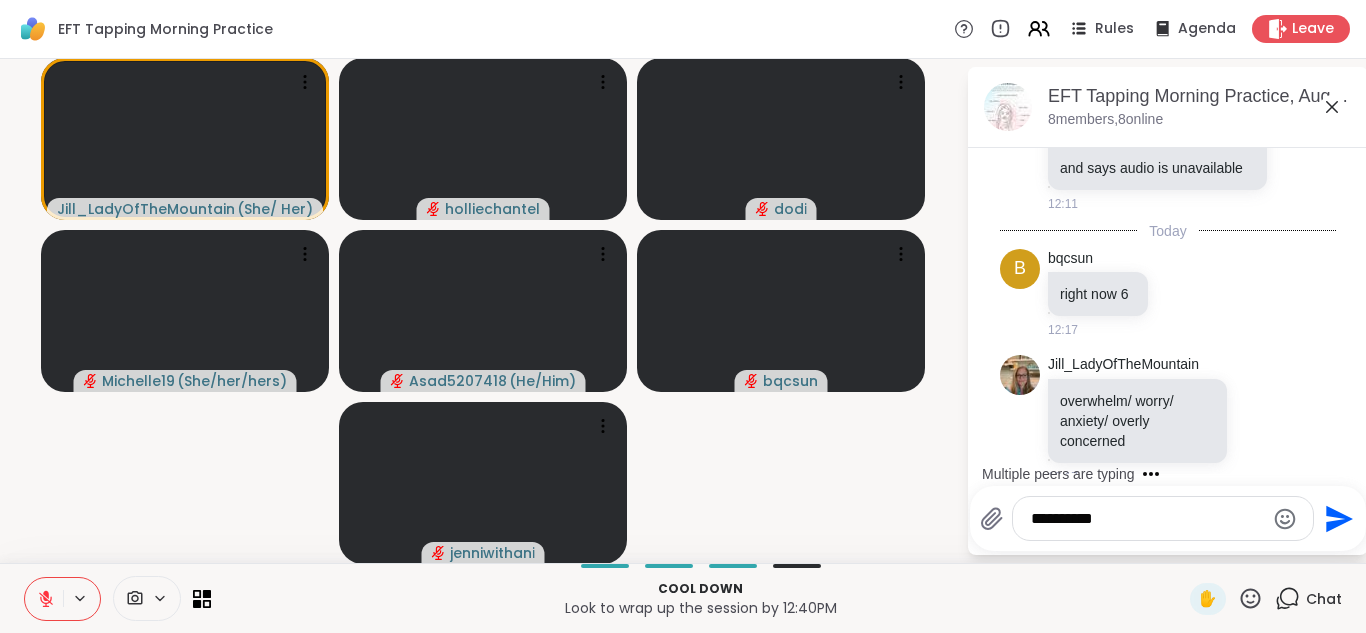 type on "**********" 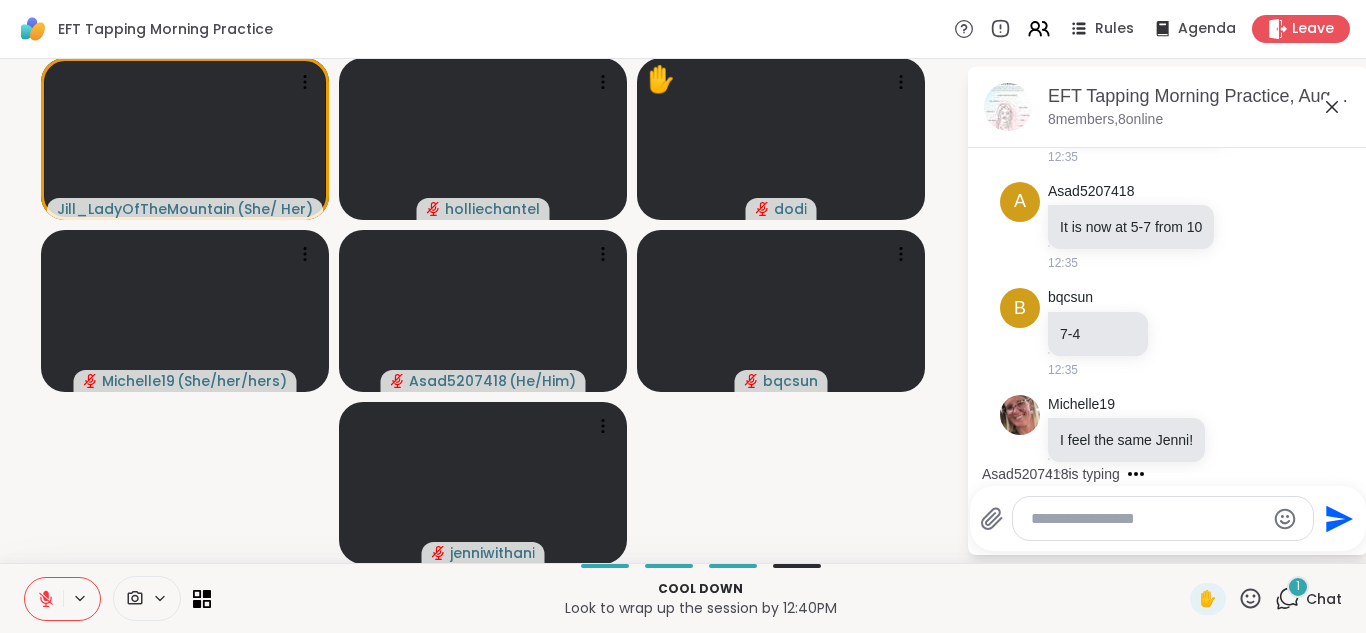 scroll, scrollTop: 3901, scrollLeft: 0, axis: vertical 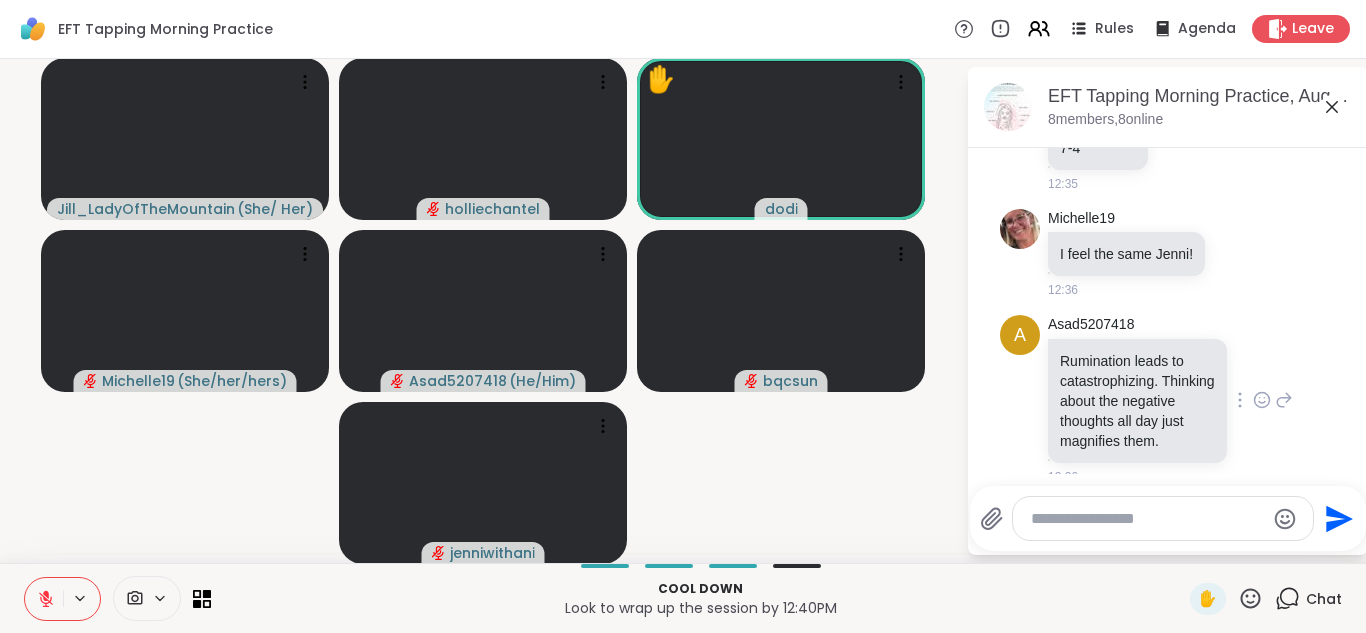 click 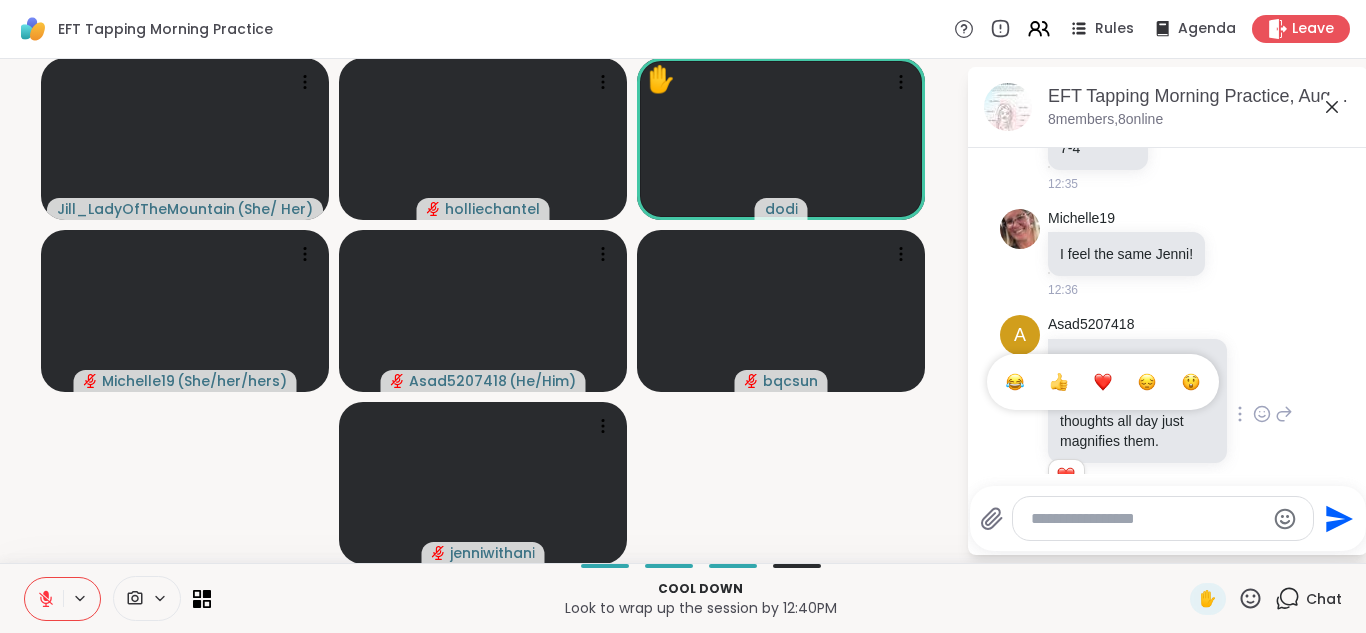 scroll, scrollTop: 3930, scrollLeft: 0, axis: vertical 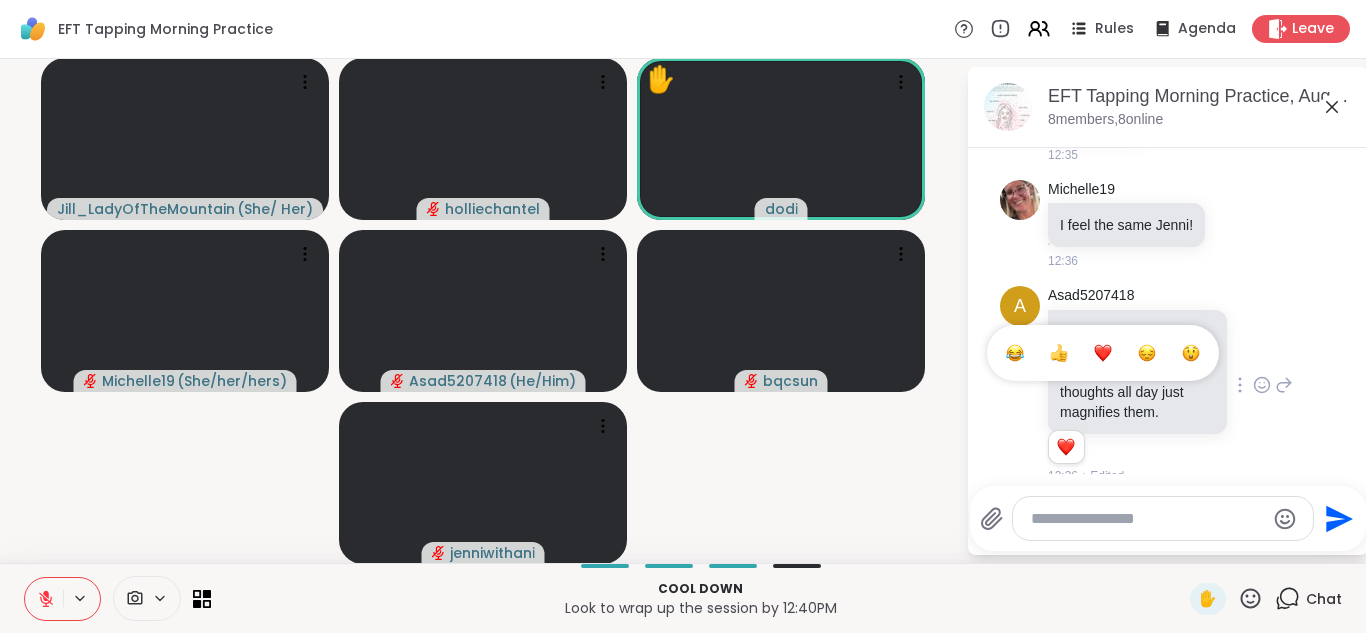 click at bounding box center [1103, 353] 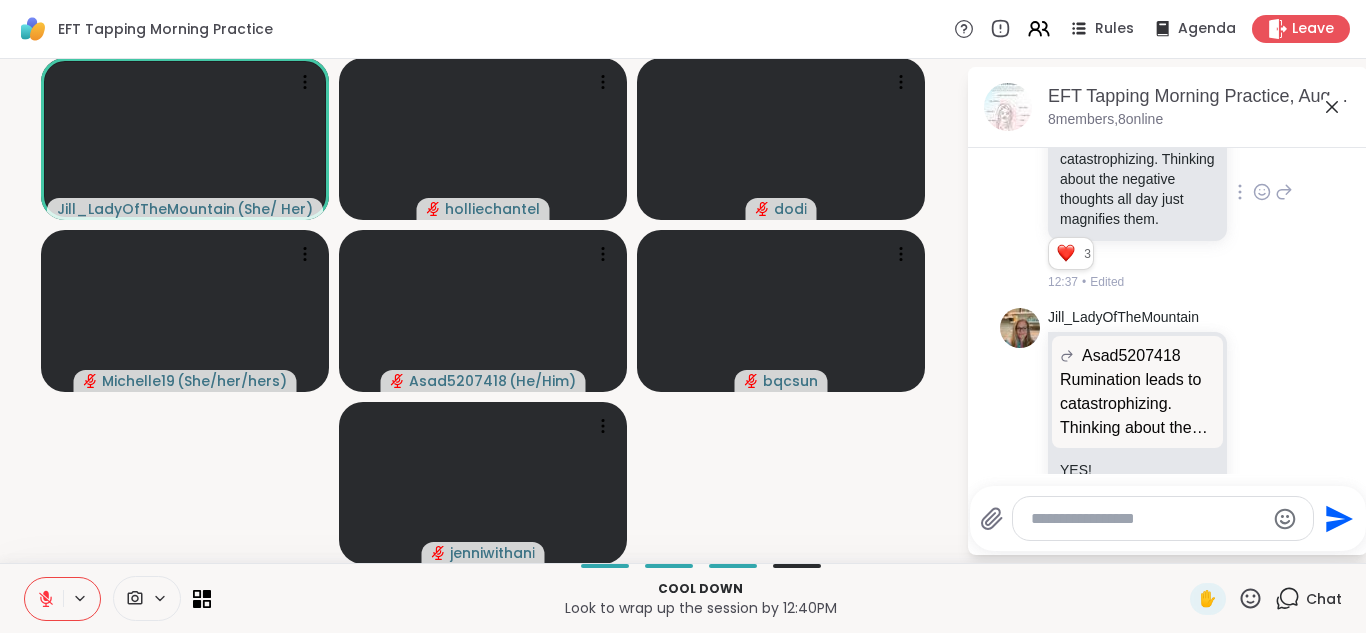 scroll, scrollTop: 4324, scrollLeft: 0, axis: vertical 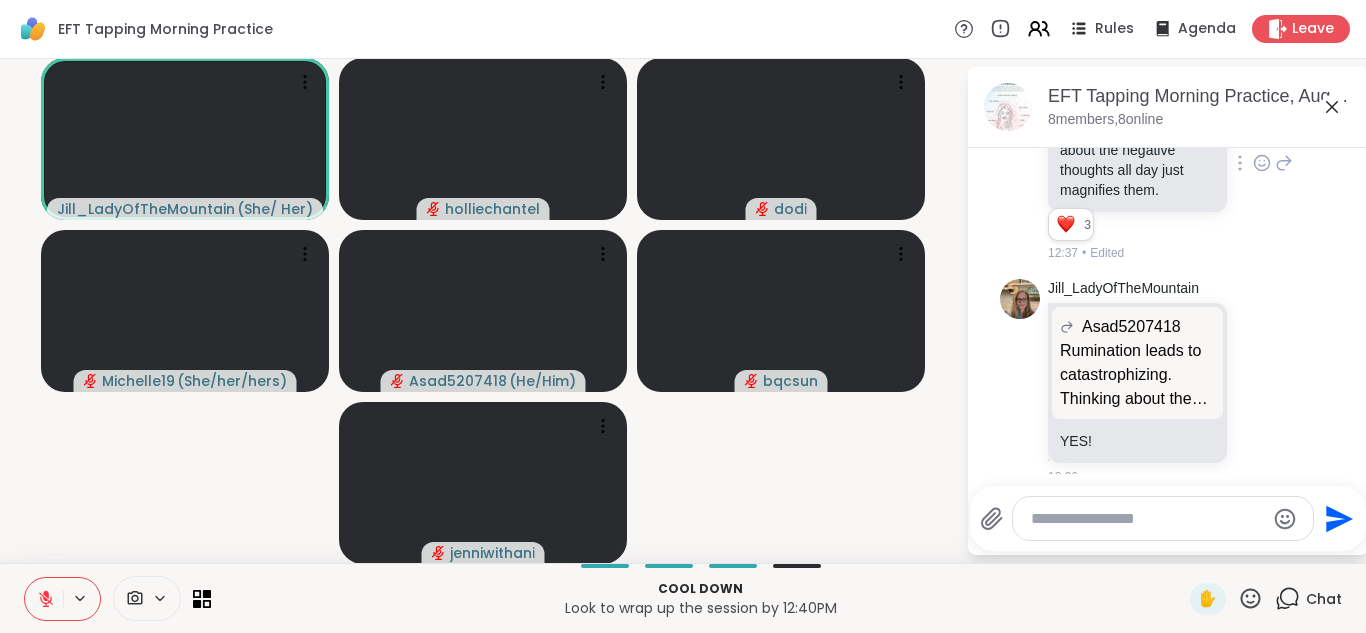 click at bounding box center (1147, 519) 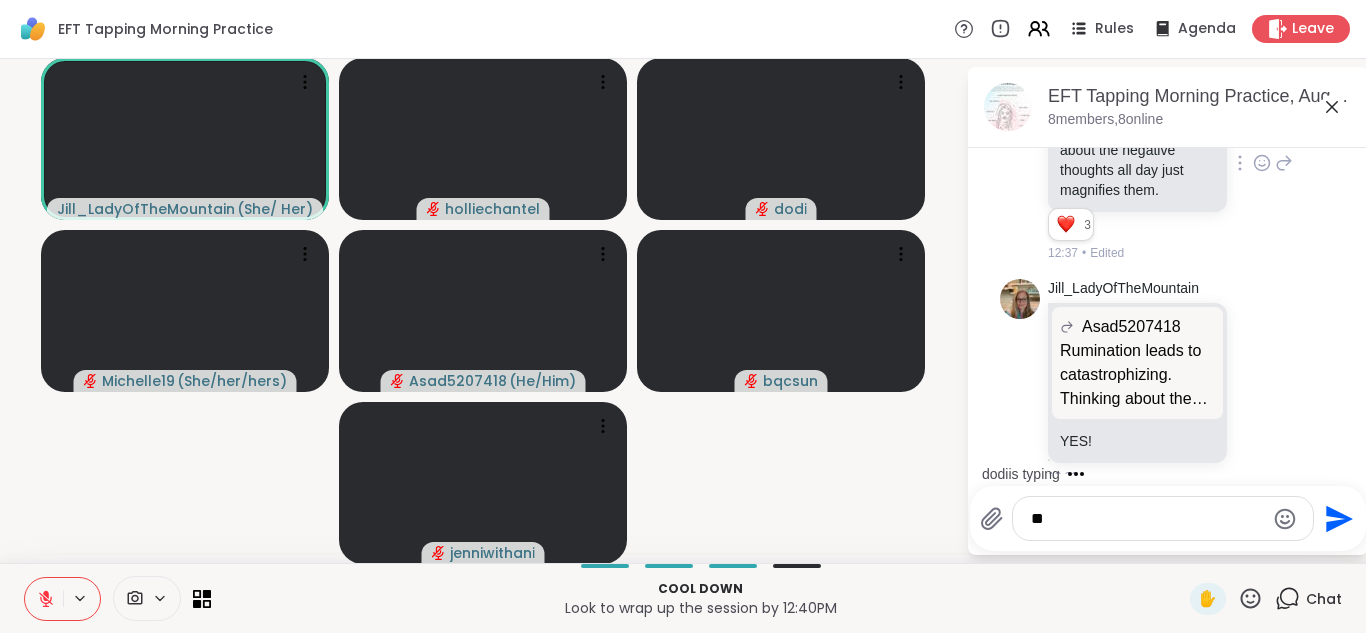 type on "*" 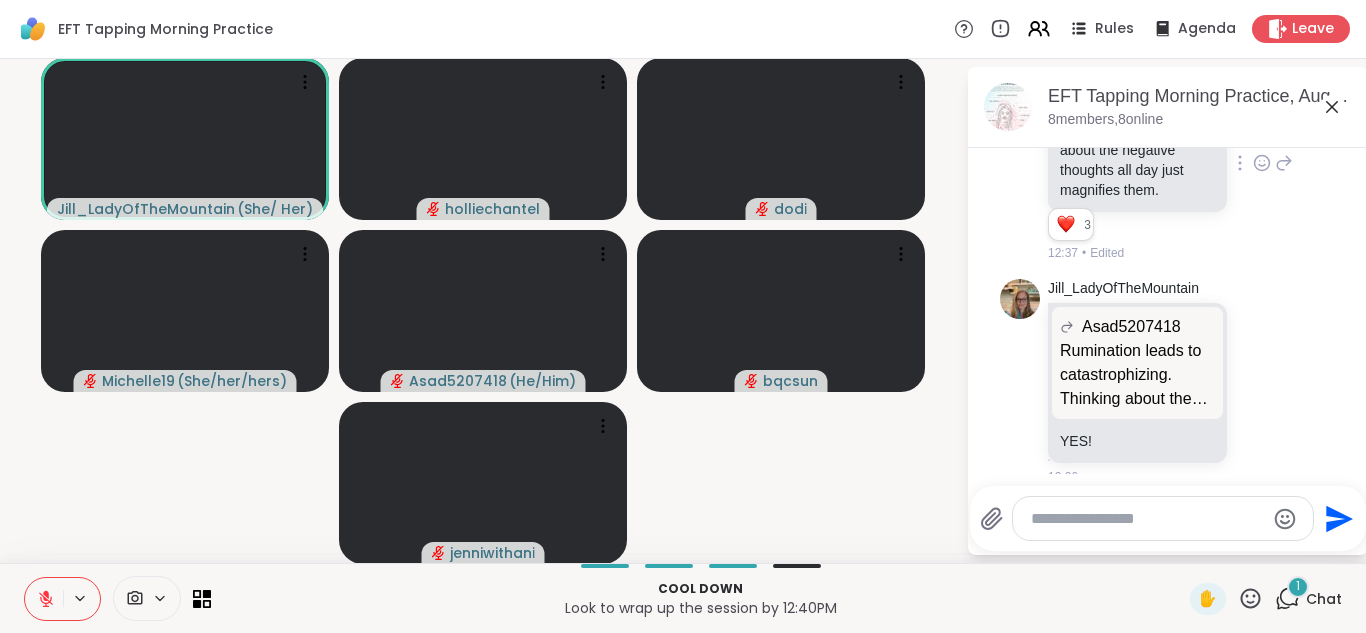 scroll, scrollTop: 4451, scrollLeft: 0, axis: vertical 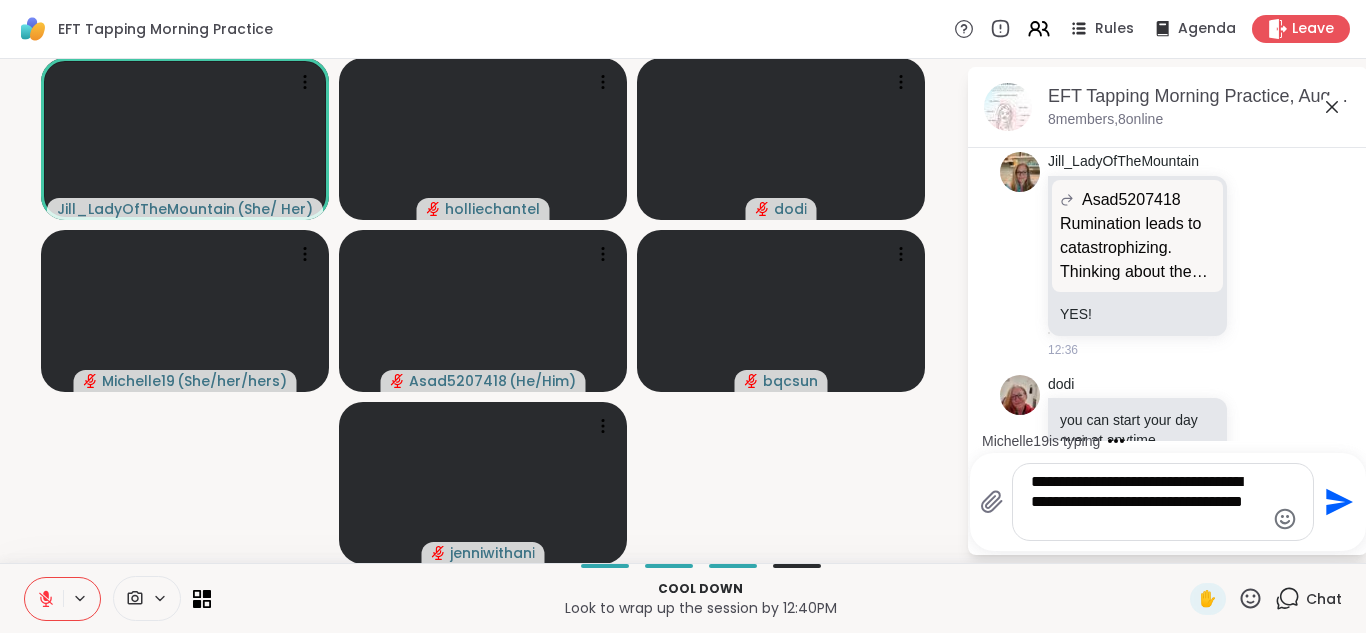 type on "**********" 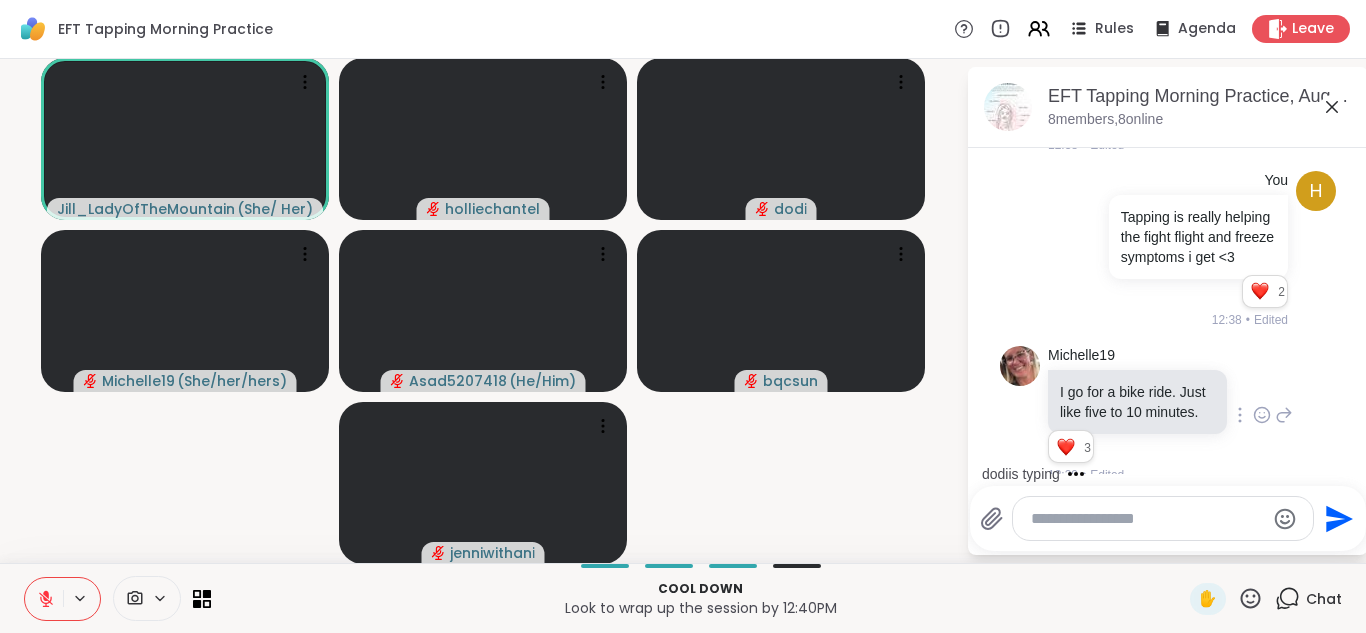 scroll, scrollTop: 4956, scrollLeft: 0, axis: vertical 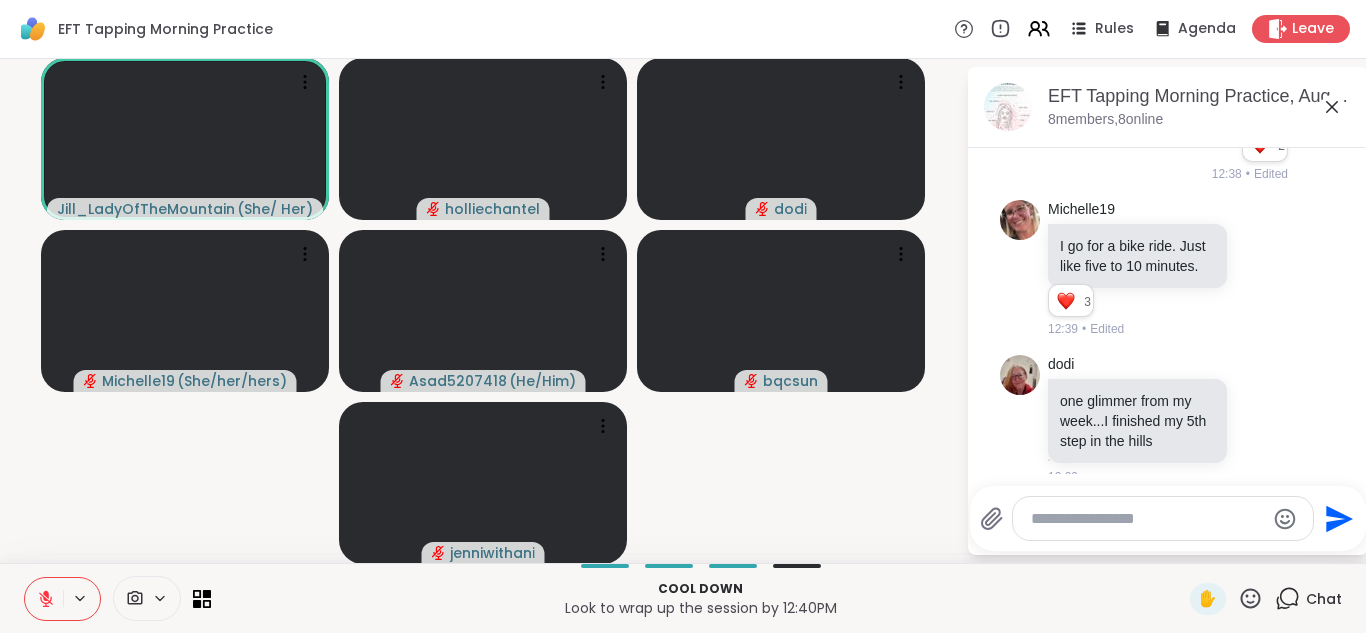 click at bounding box center (1147, 519) 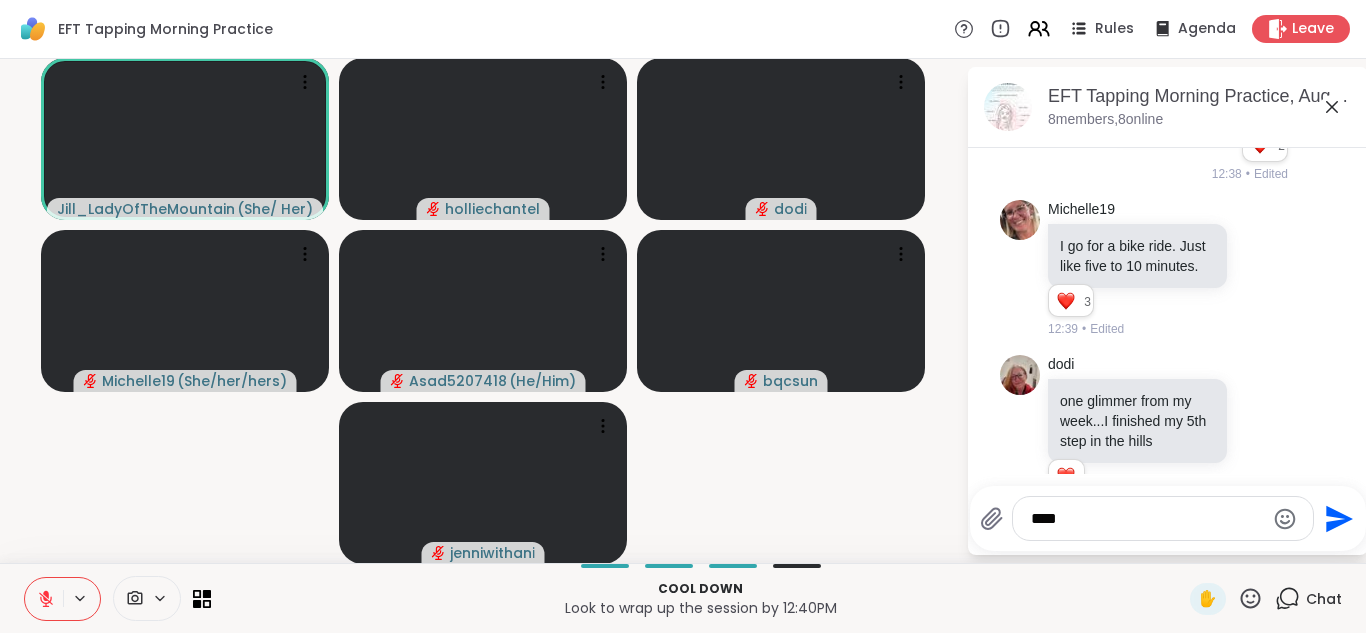 scroll, scrollTop: 4985, scrollLeft: 0, axis: vertical 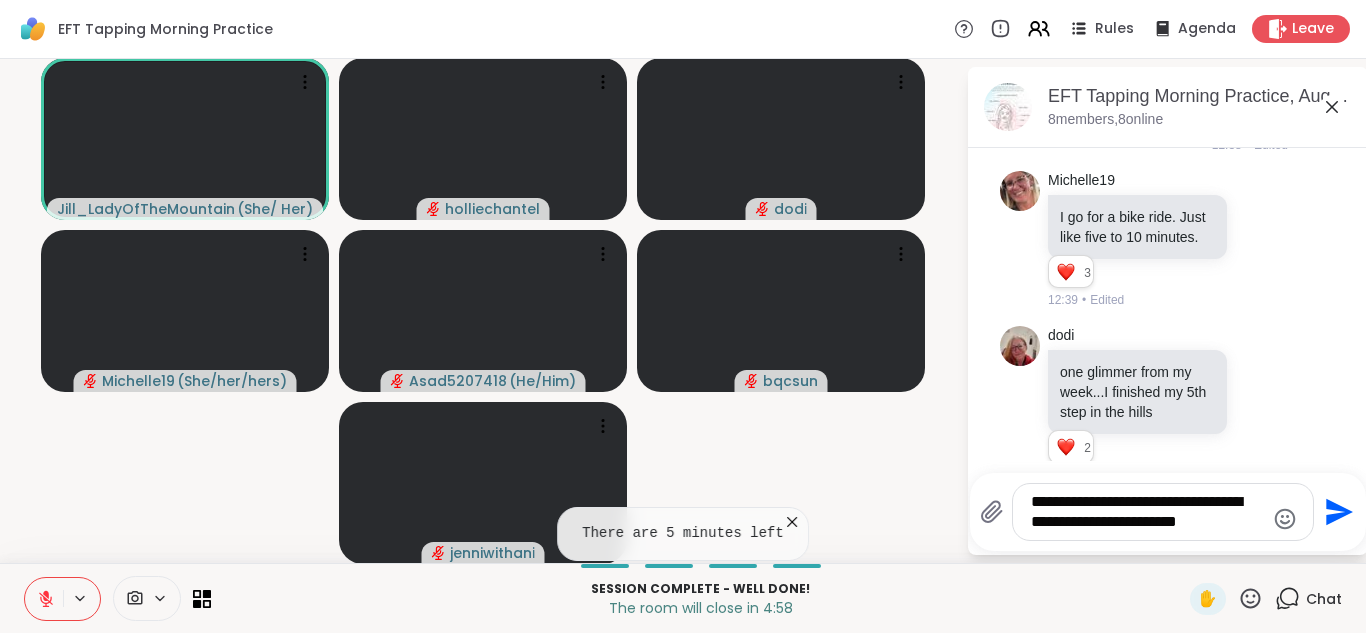 type on "**********" 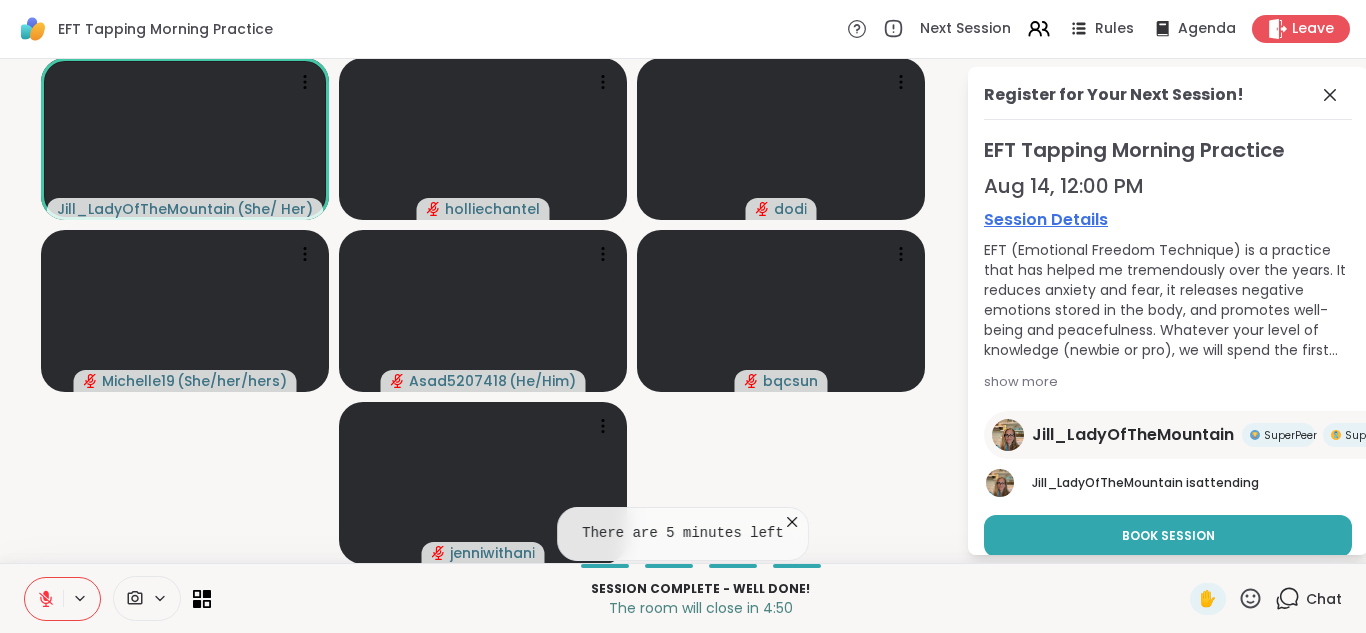 scroll, scrollTop: 1, scrollLeft: 0, axis: vertical 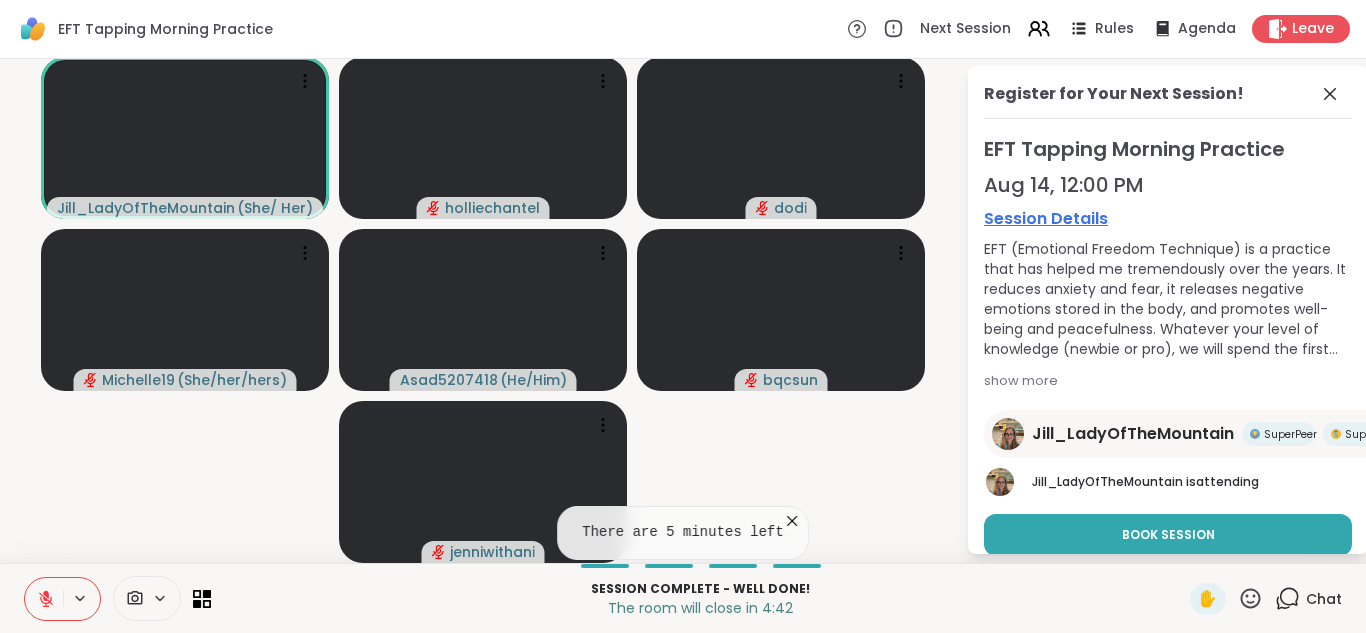 click 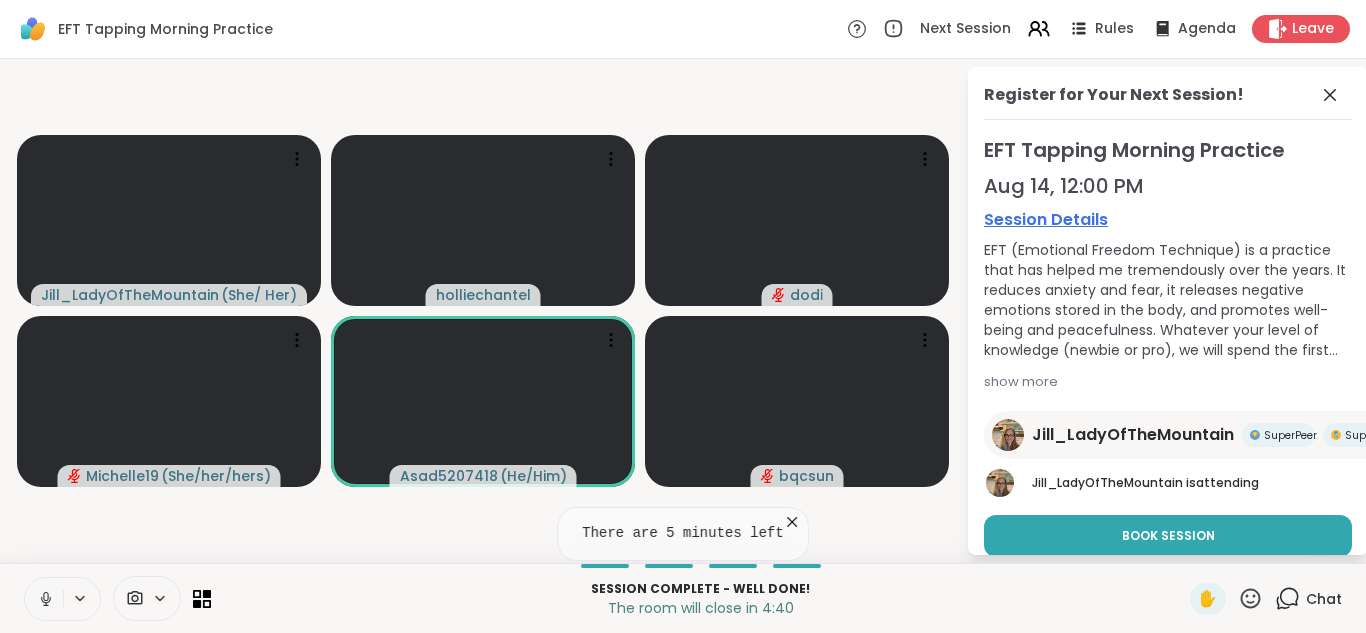 scroll, scrollTop: 0, scrollLeft: 0, axis: both 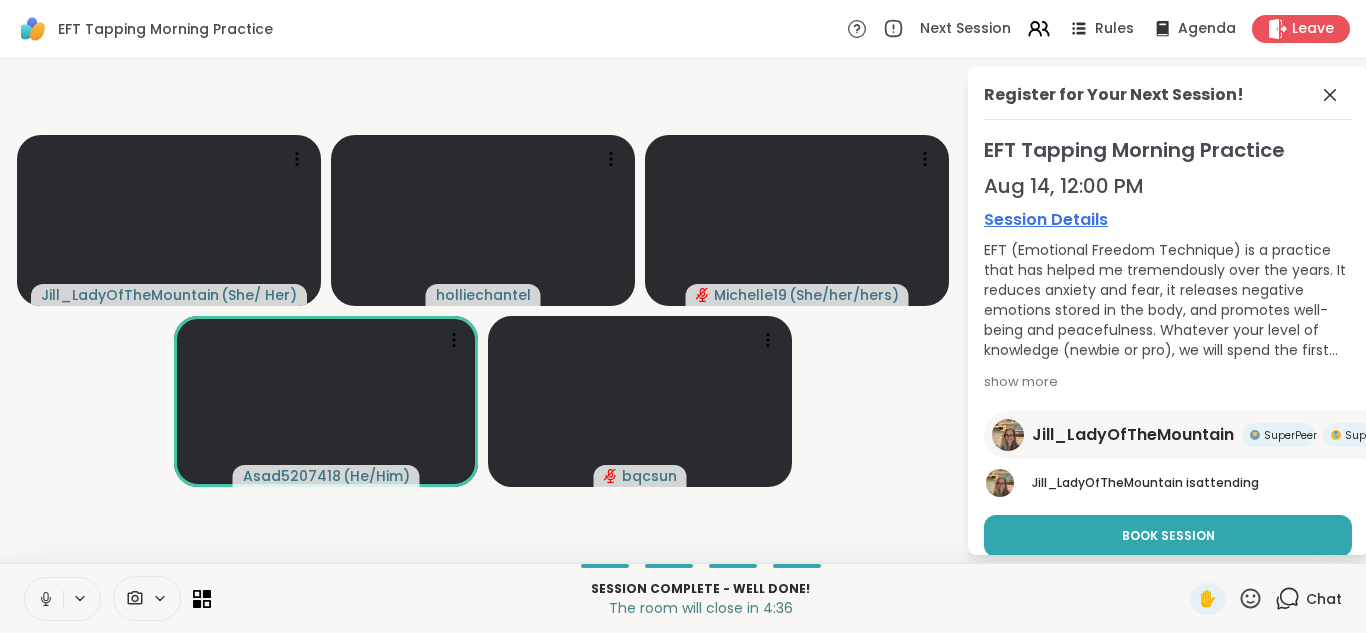 click 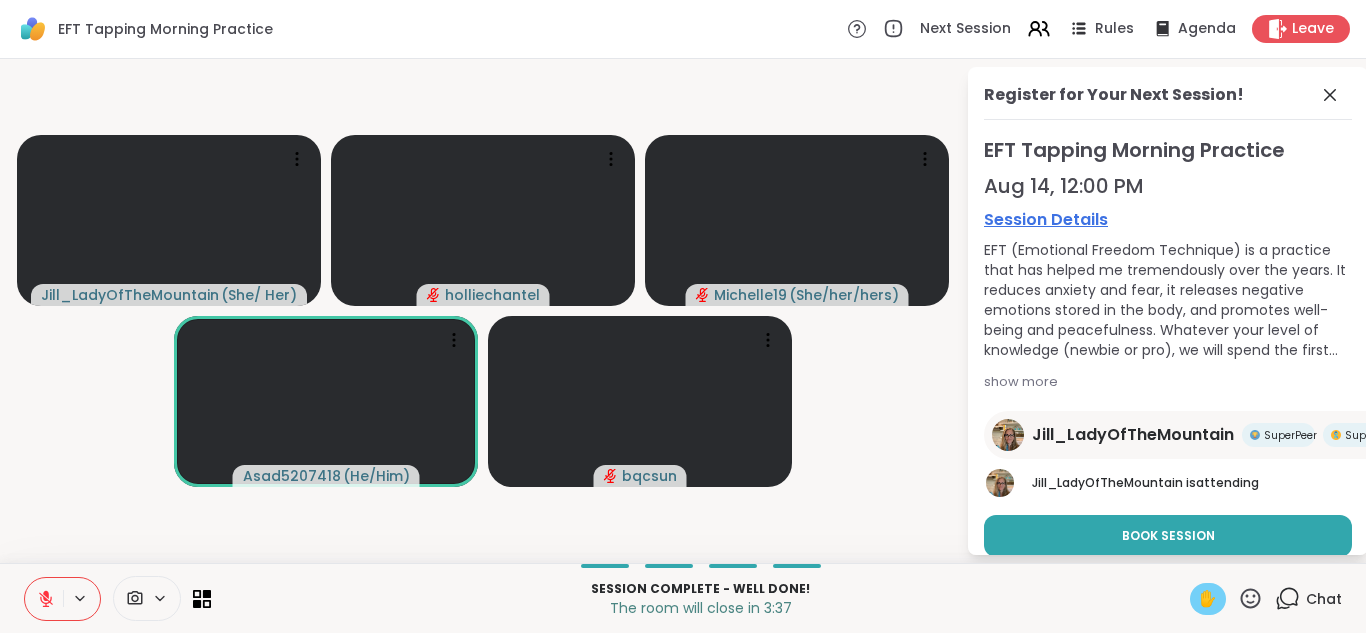 click on "✋" at bounding box center [1208, 599] 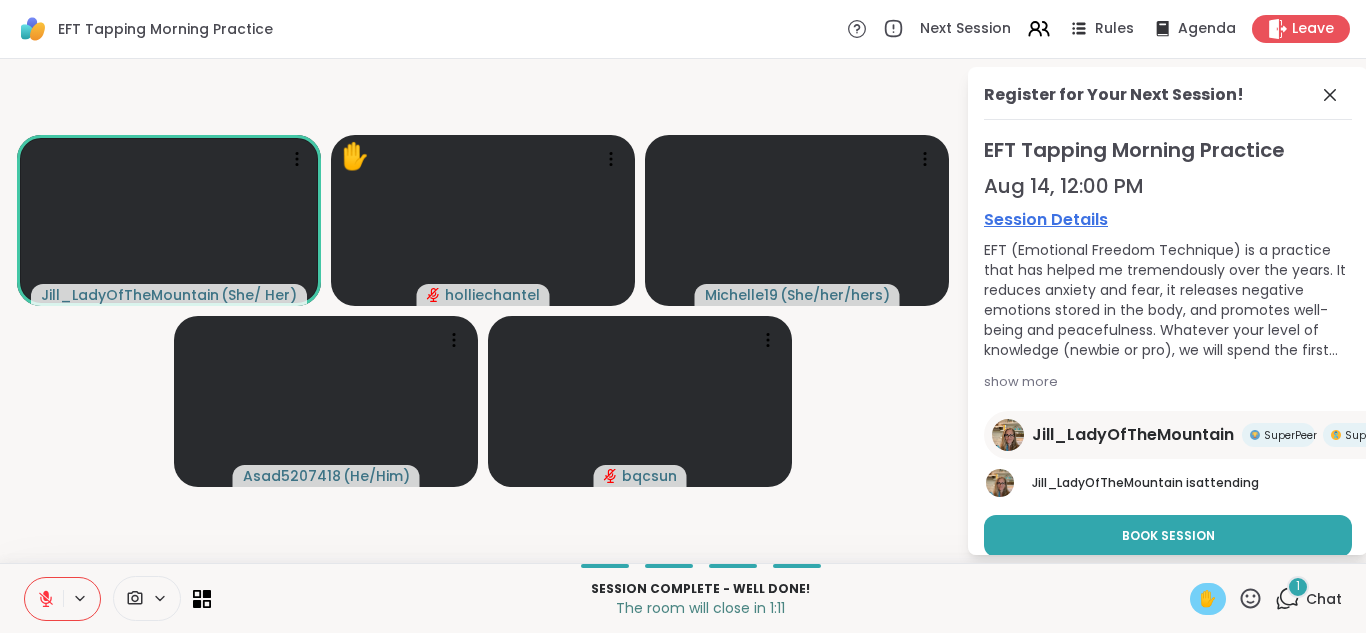 click on "Chat" at bounding box center [1324, 599] 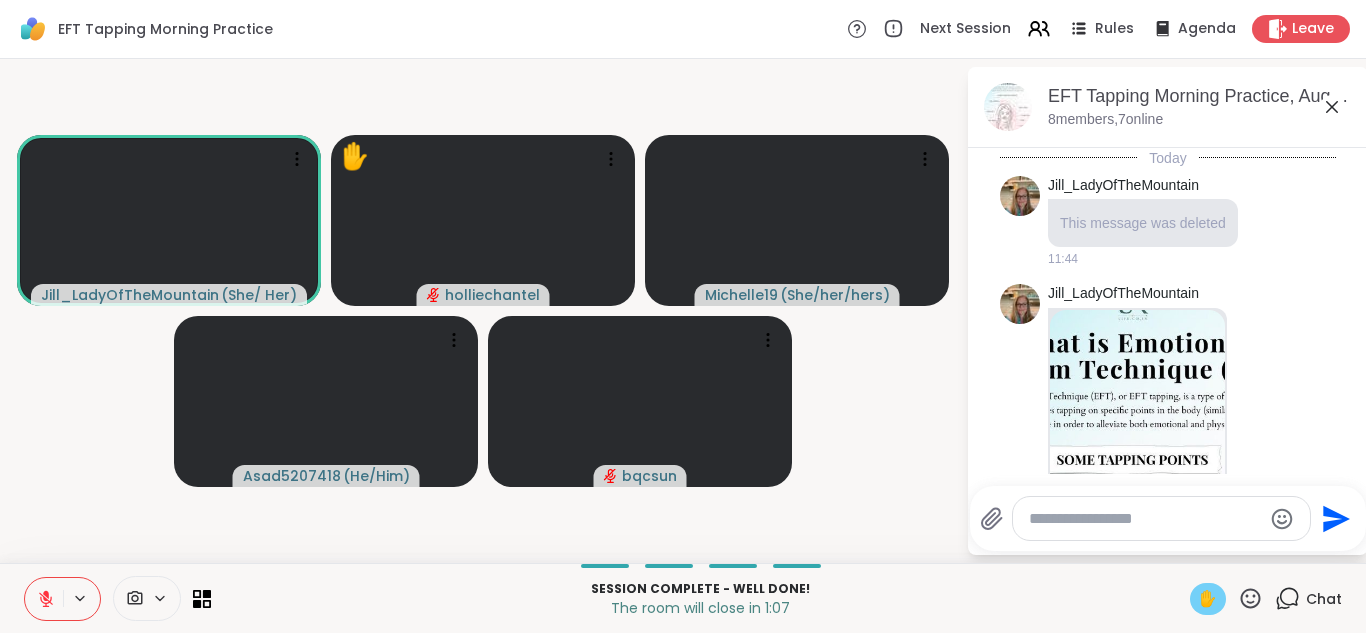 scroll, scrollTop: 5179, scrollLeft: 0, axis: vertical 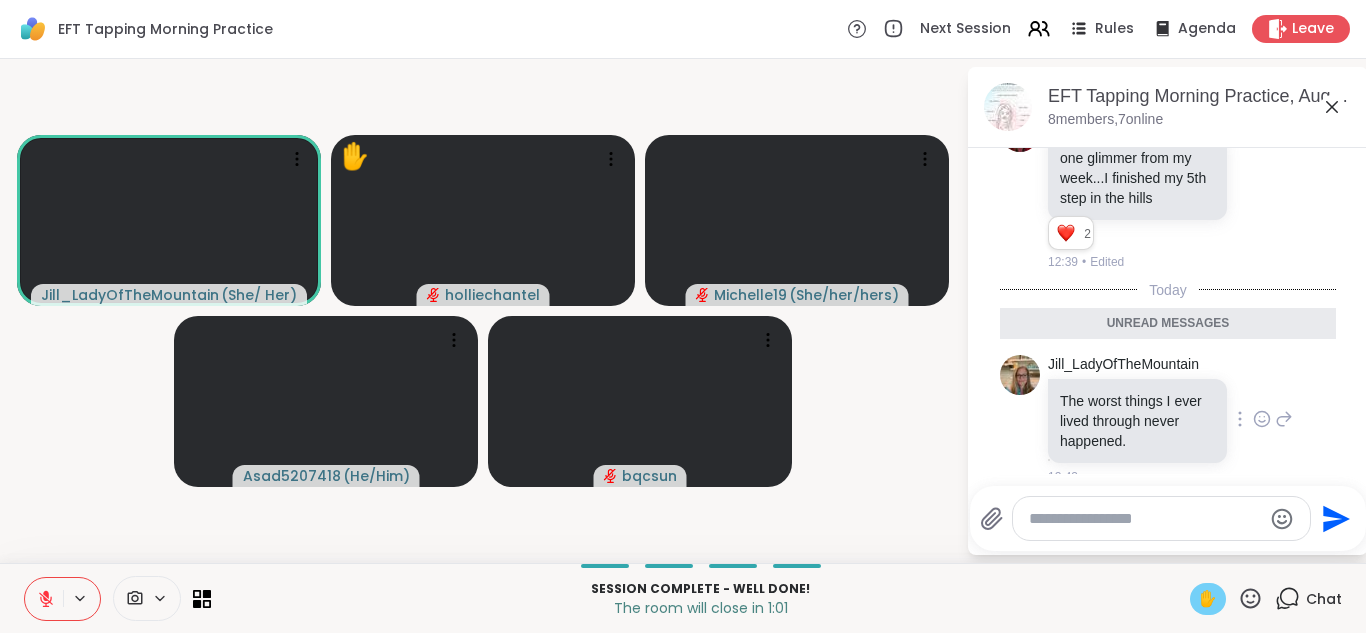 click on "[NAME] The worst things I ever lived through never happened. [TIME]" at bounding box center [1168, 420] 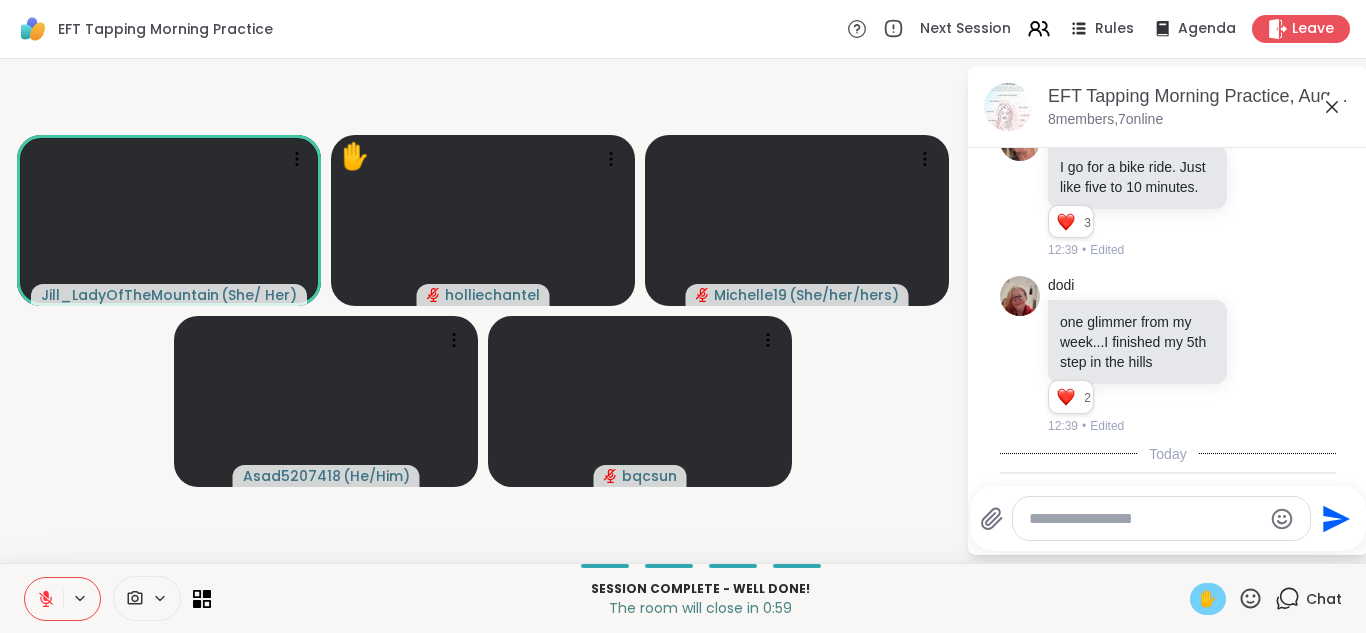 scroll, scrollTop: 4979, scrollLeft: 0, axis: vertical 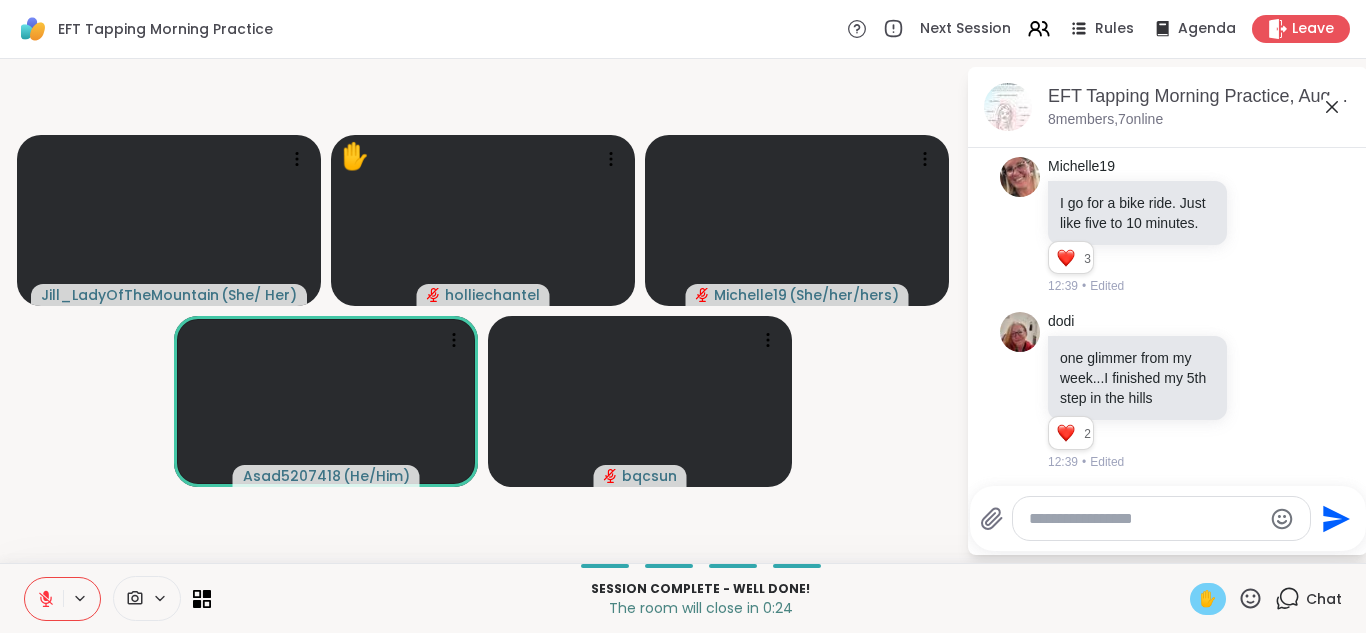 click 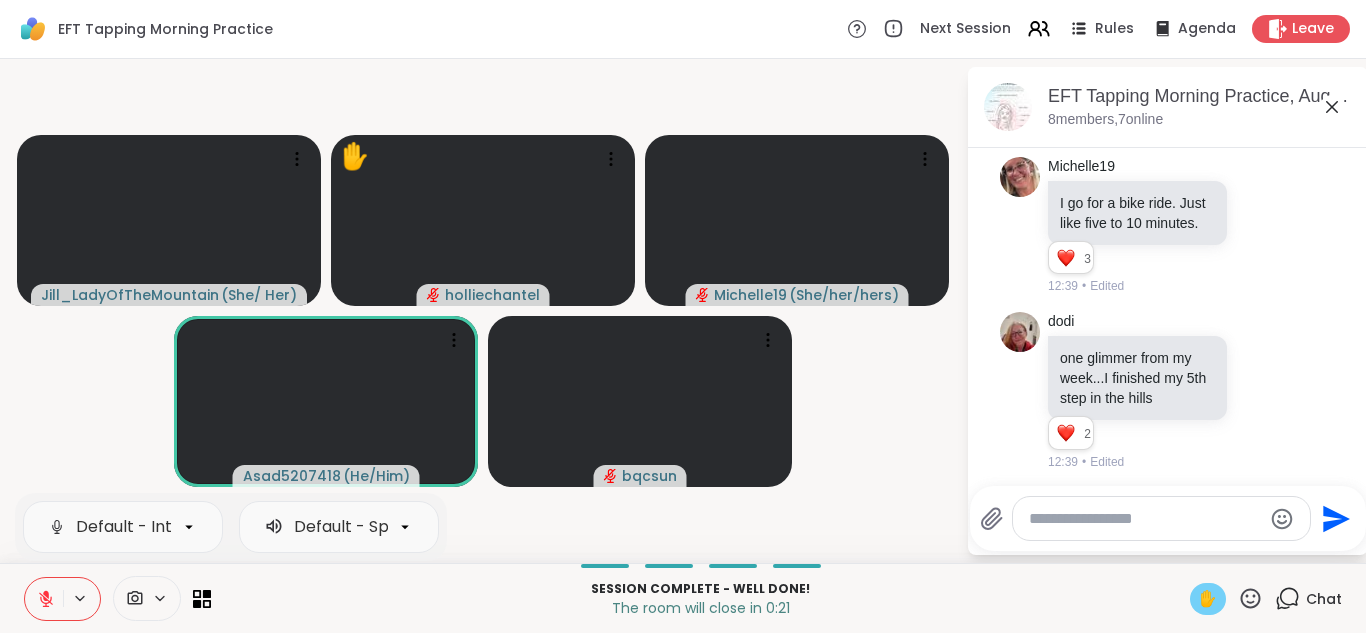 click 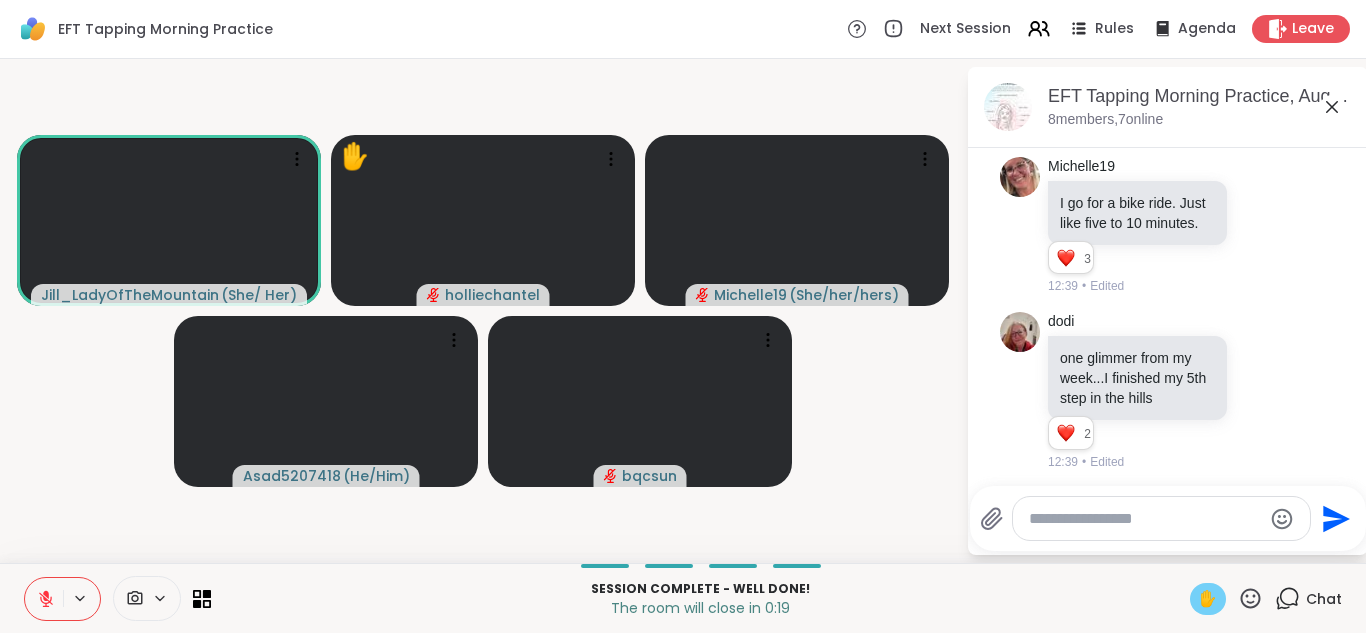 click 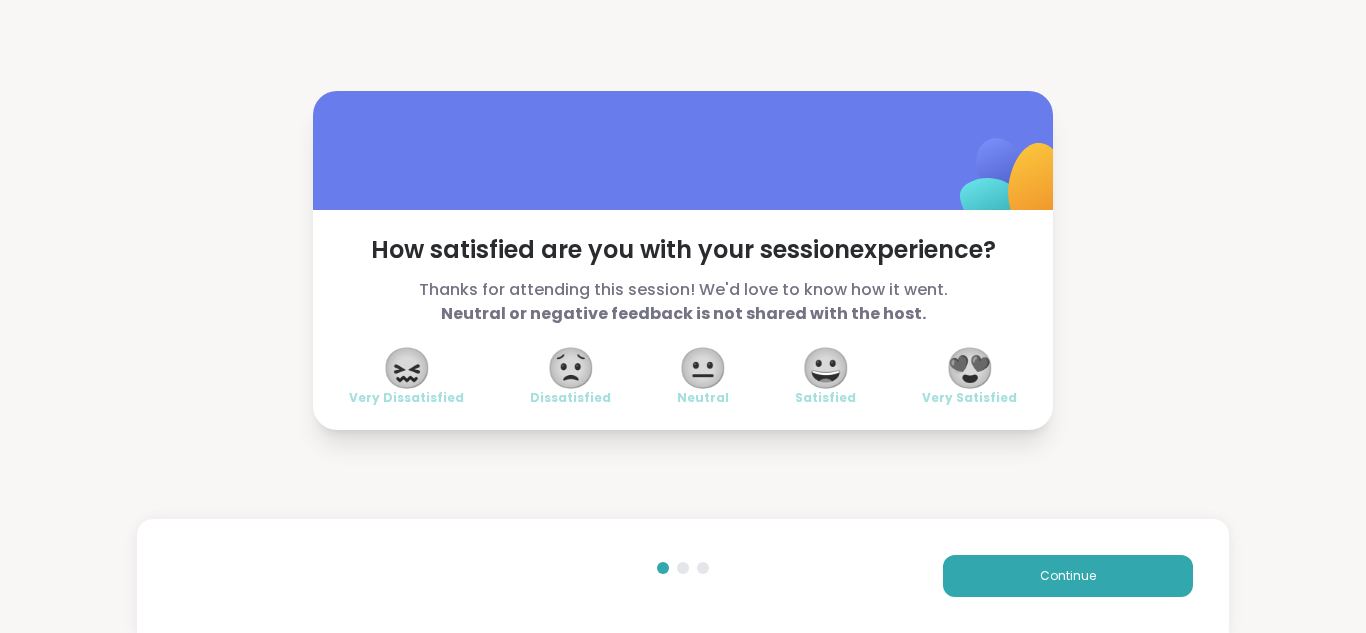 click on "😍" at bounding box center [970, 368] 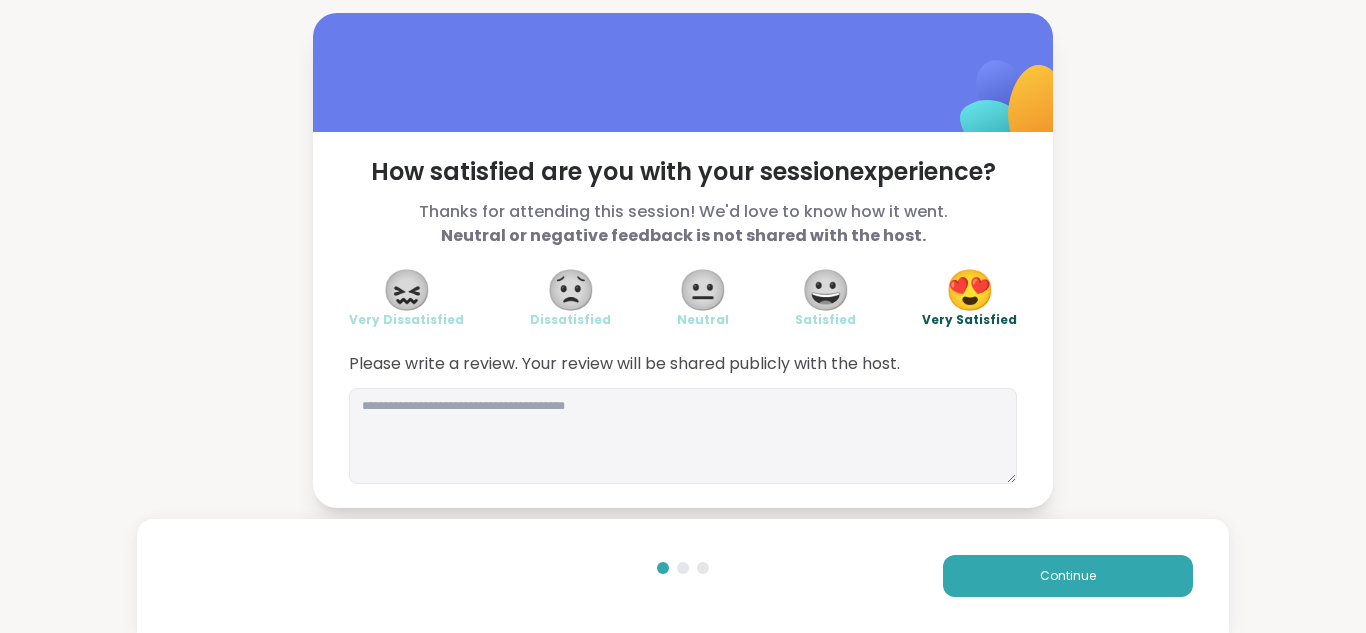 click on "How satisfied are you with your   session  experience? Thanks for attending this
session! We'd love to know how it went. Neutral or negative feedback is not shared with the host. 😖 Very Dissatisfied 😟 Dissatisfied 😐 Neutral 😀 Satisfied 😍 Very Satisfied Please write a review. Your review will be shared publicly with the host." at bounding box center (683, 320) 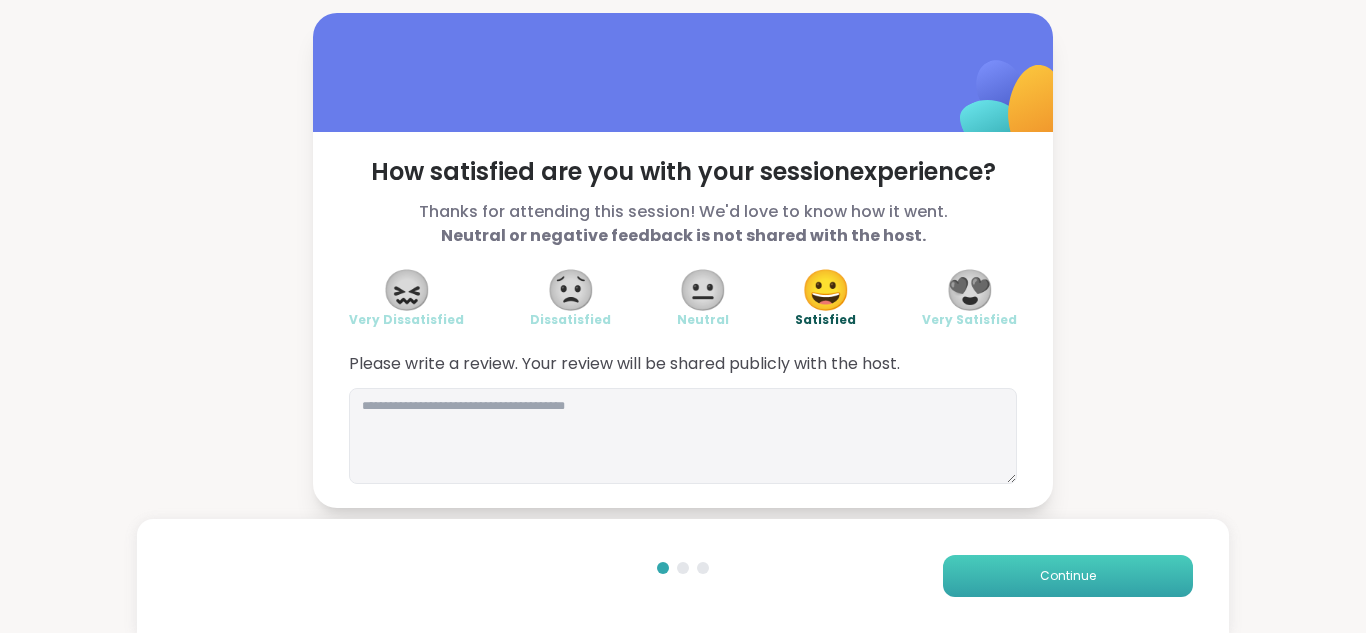 click on "Continue" at bounding box center (1068, 576) 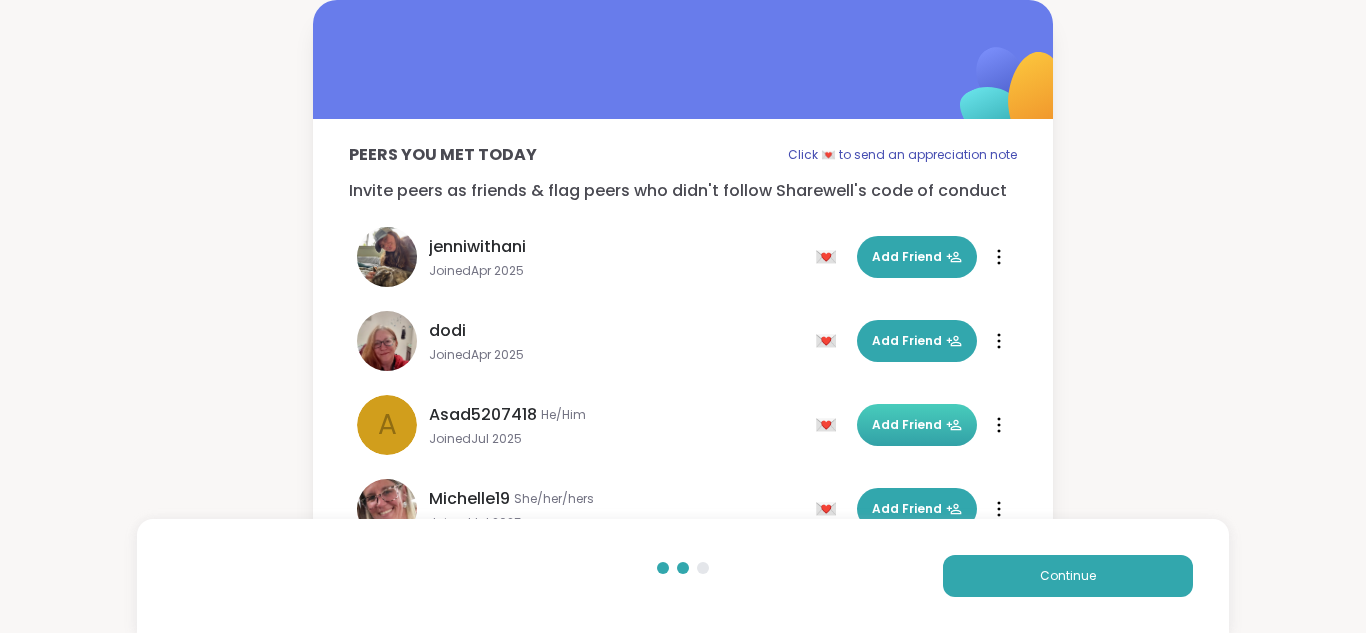 click on "Add Friend" at bounding box center (917, 425) 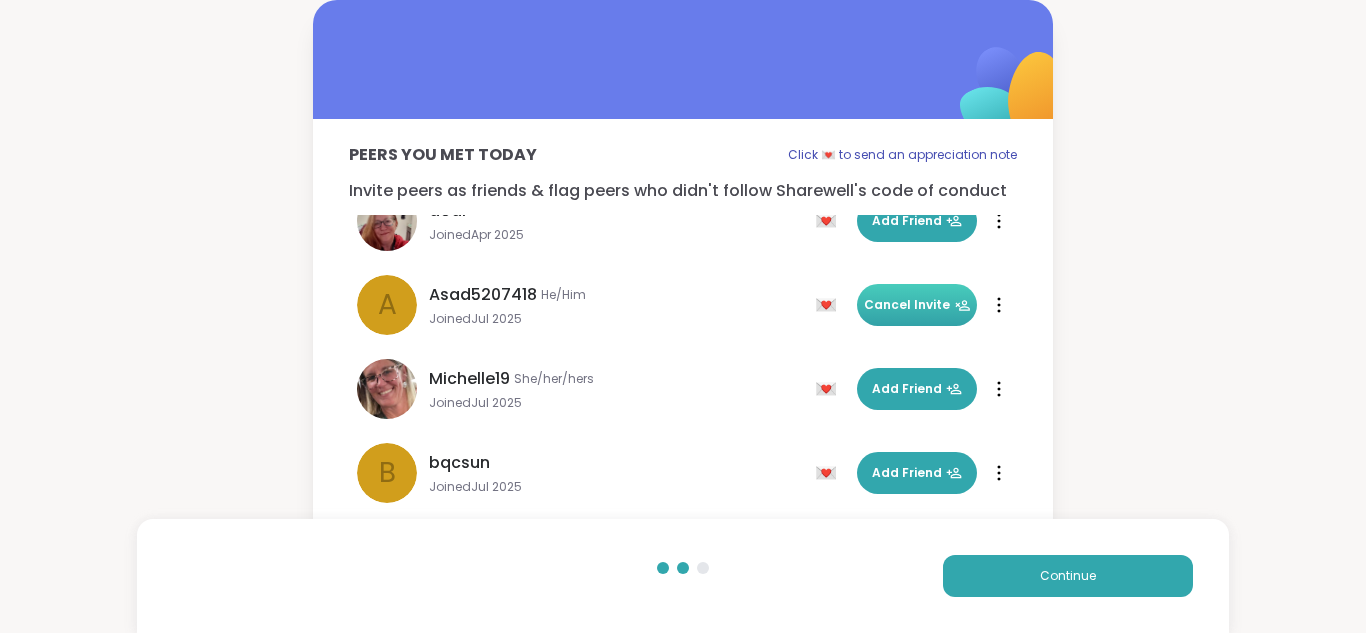 scroll, scrollTop: 144, scrollLeft: 0, axis: vertical 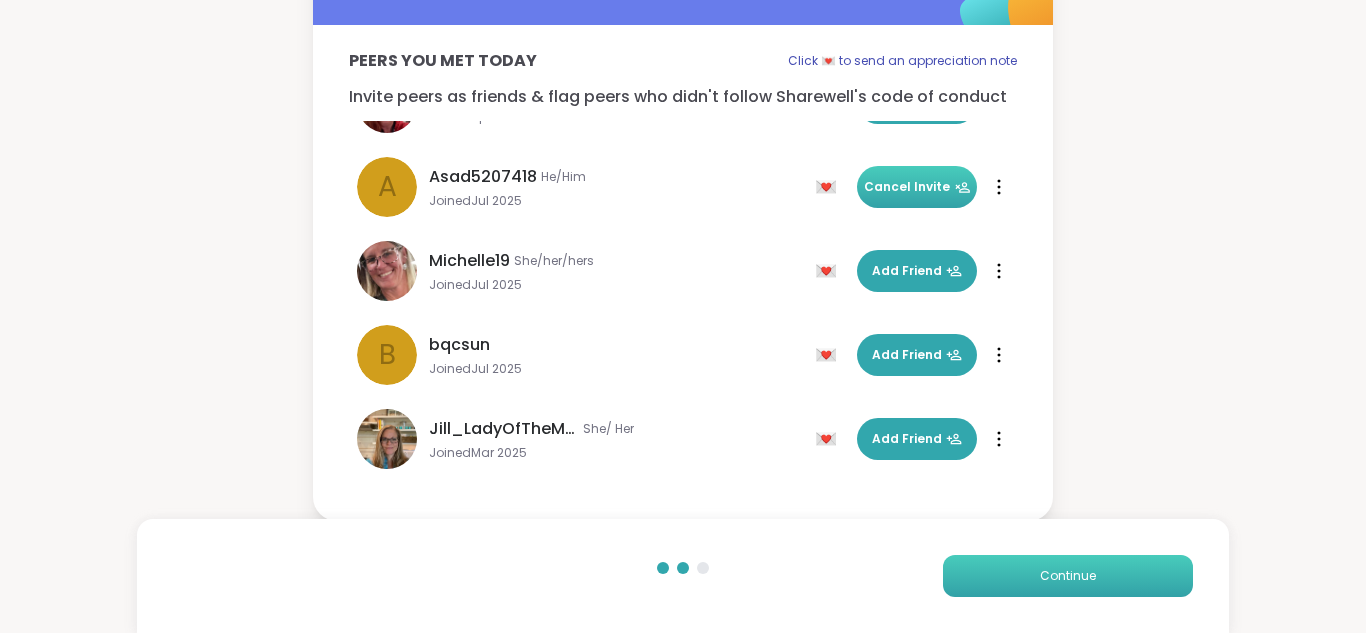 click on "Continue" at bounding box center [1068, 576] 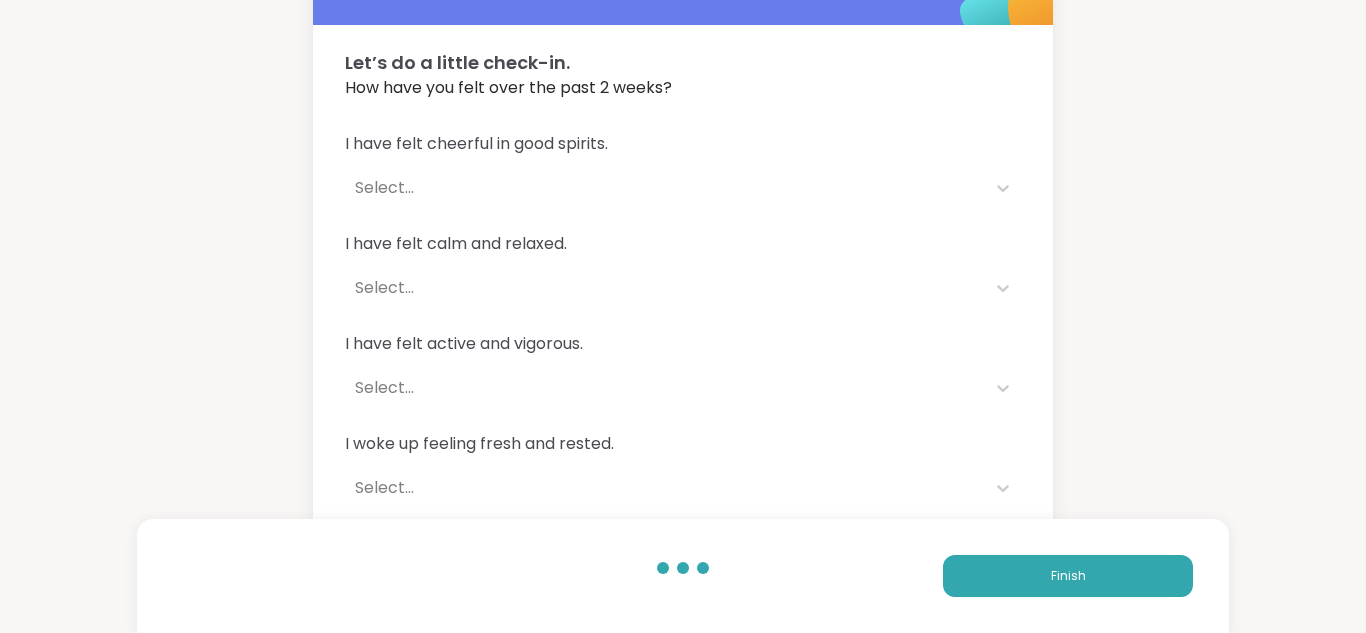 click on "Select..." at bounding box center (665, 188) 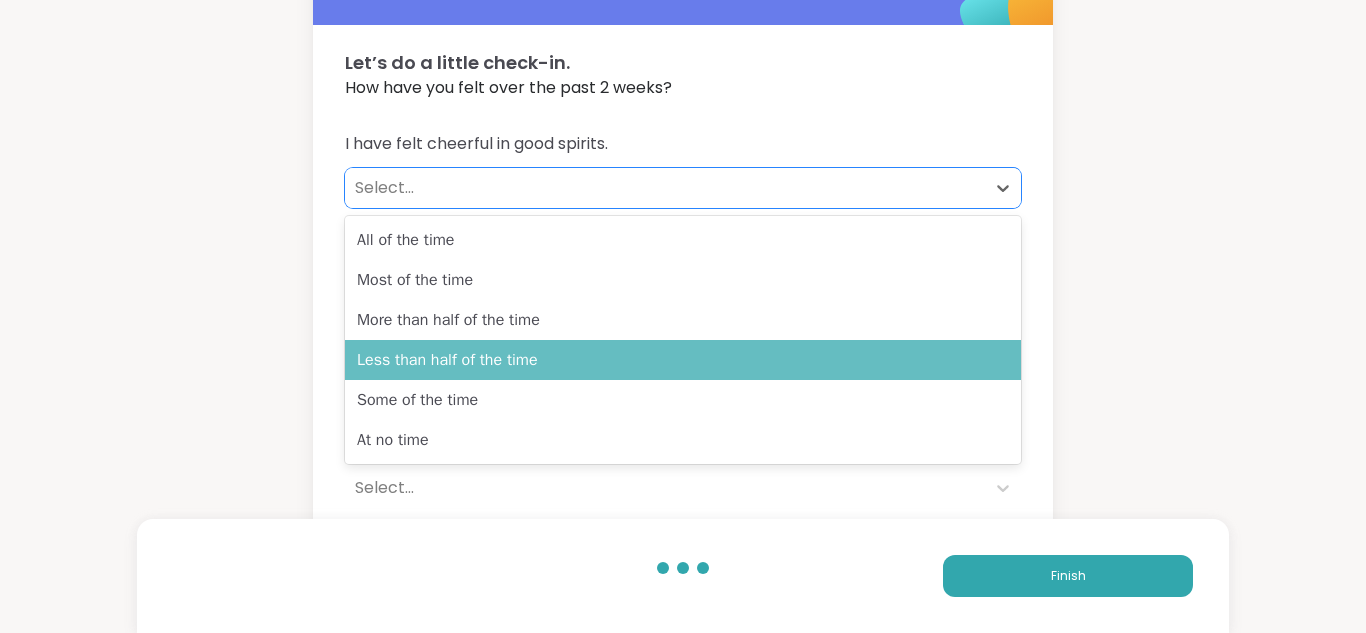 click on "Less than half of the time" at bounding box center [683, 360] 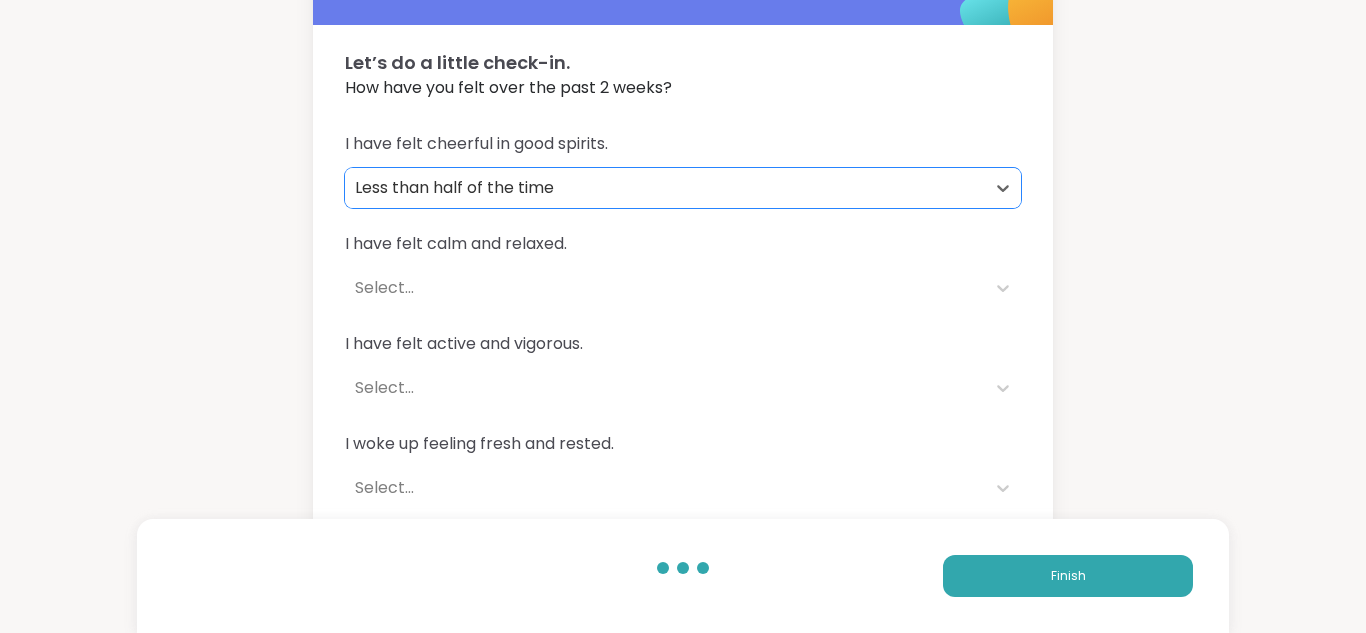 click on "Select..." at bounding box center (665, 288) 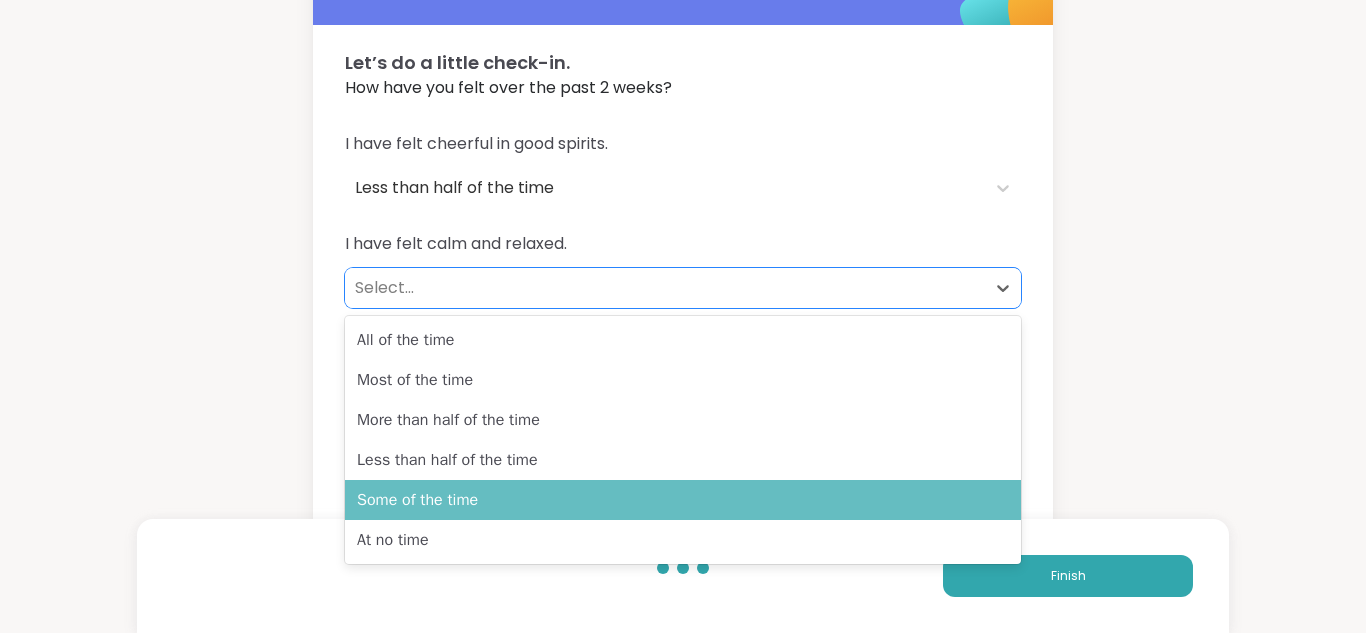 click on "Some of the time" at bounding box center [683, 500] 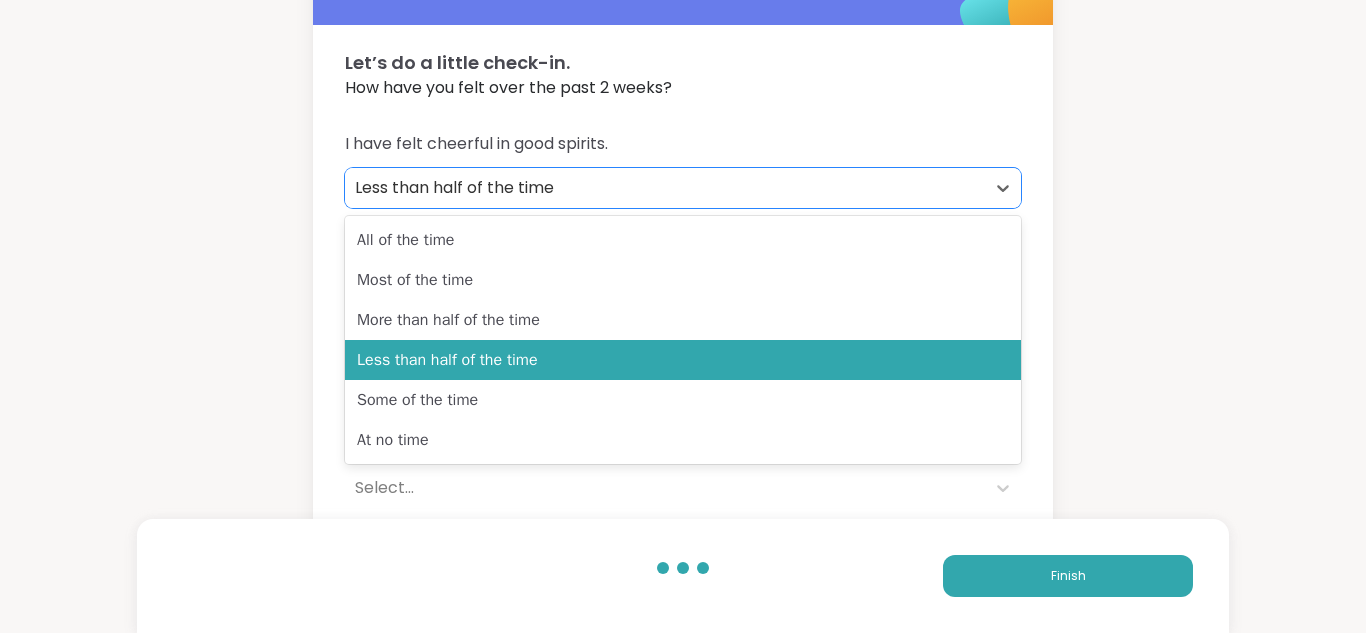 click on "Less than half of the time" at bounding box center (665, 188) 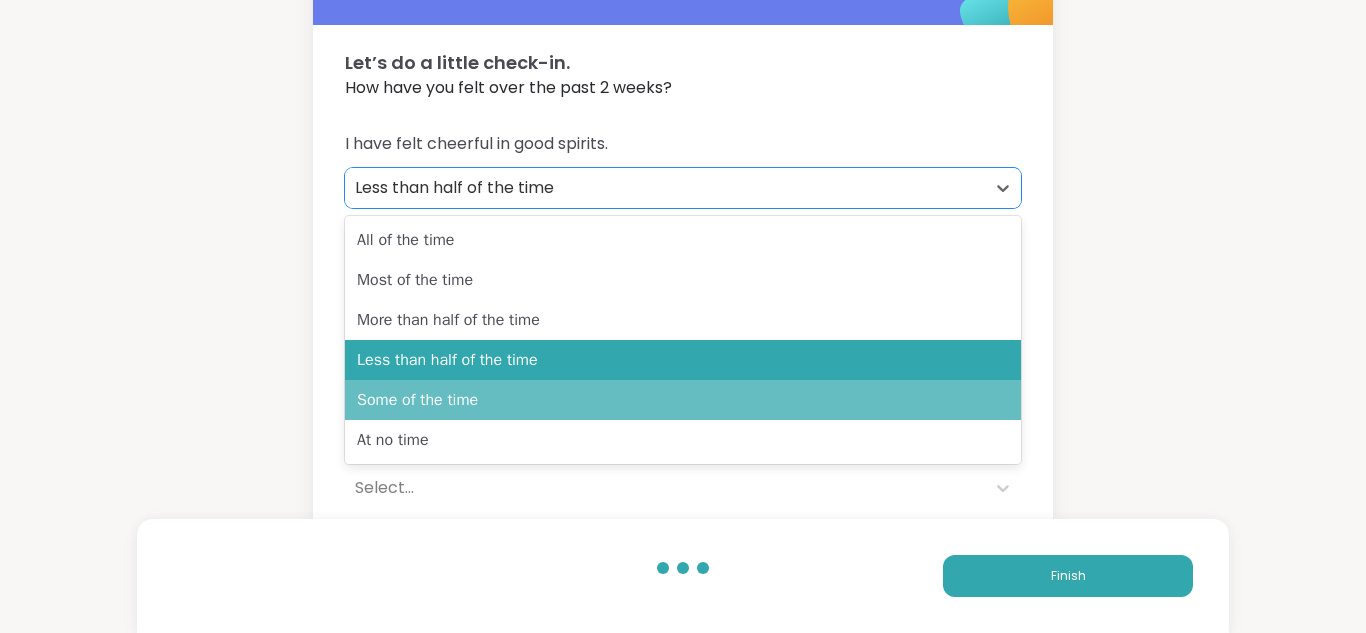 click on "Some of the time" at bounding box center (683, 400) 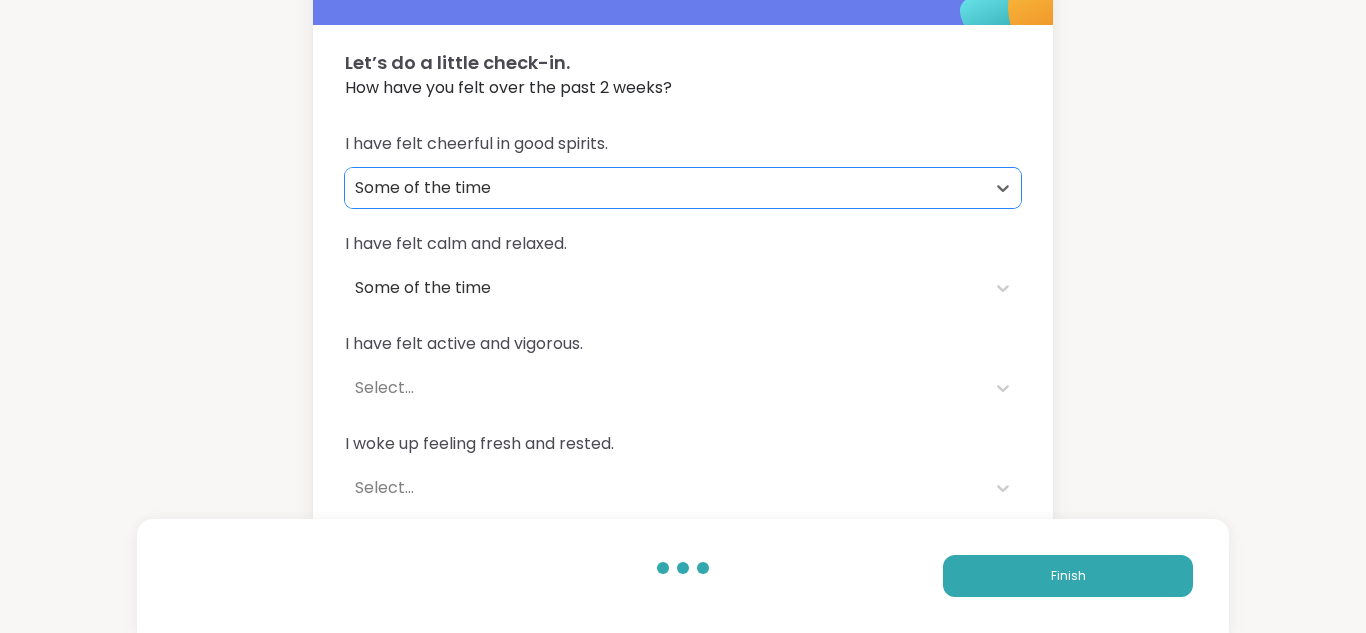 click on "Select..." at bounding box center [665, 388] 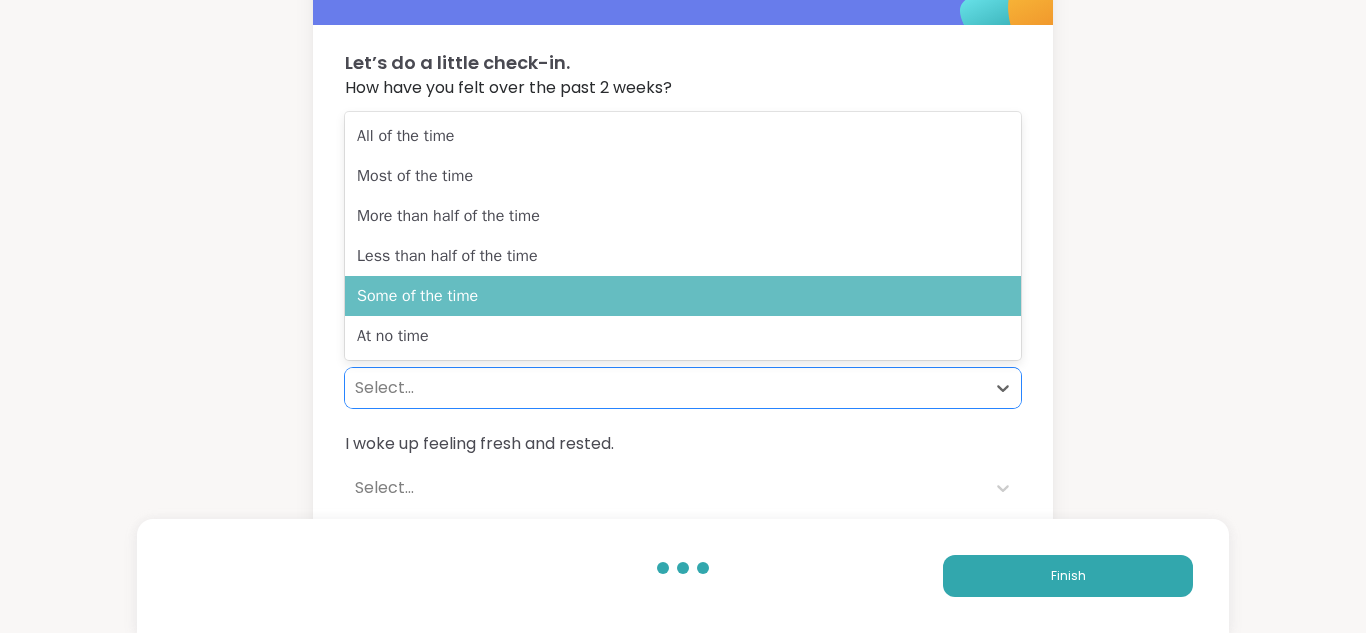 click on "Some of the time" at bounding box center [683, 296] 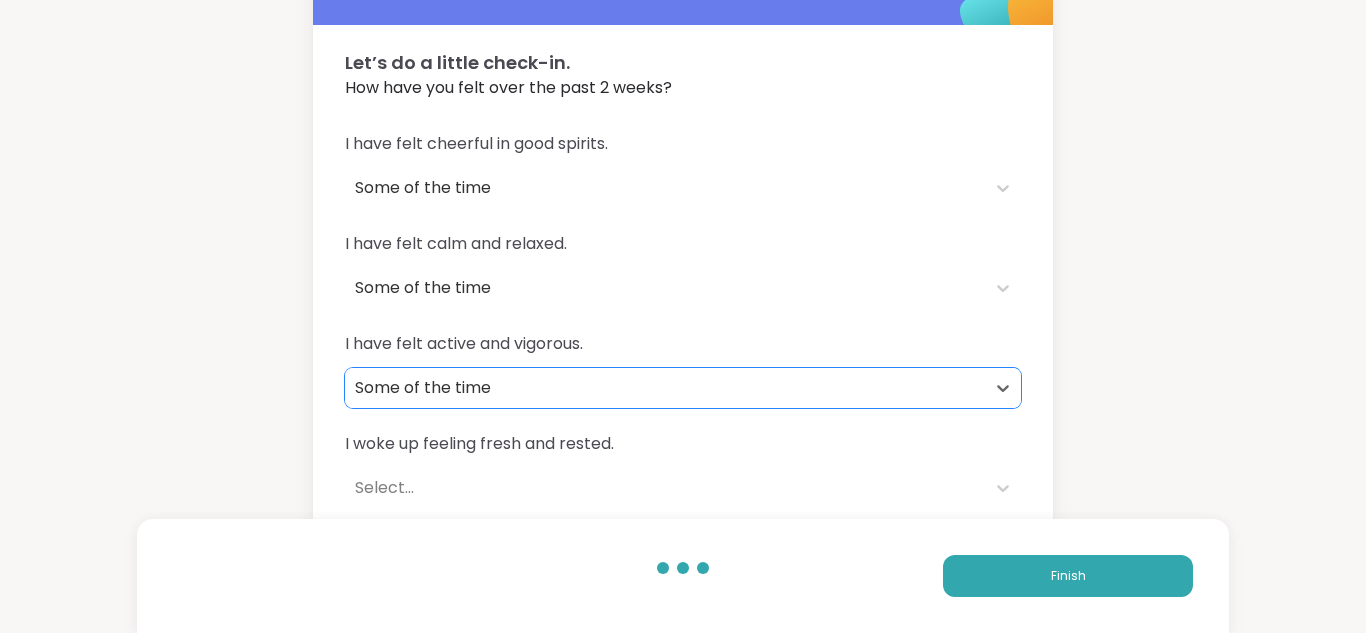 click on "I woke up feeling fresh and rested. Select..." at bounding box center (683, 470) 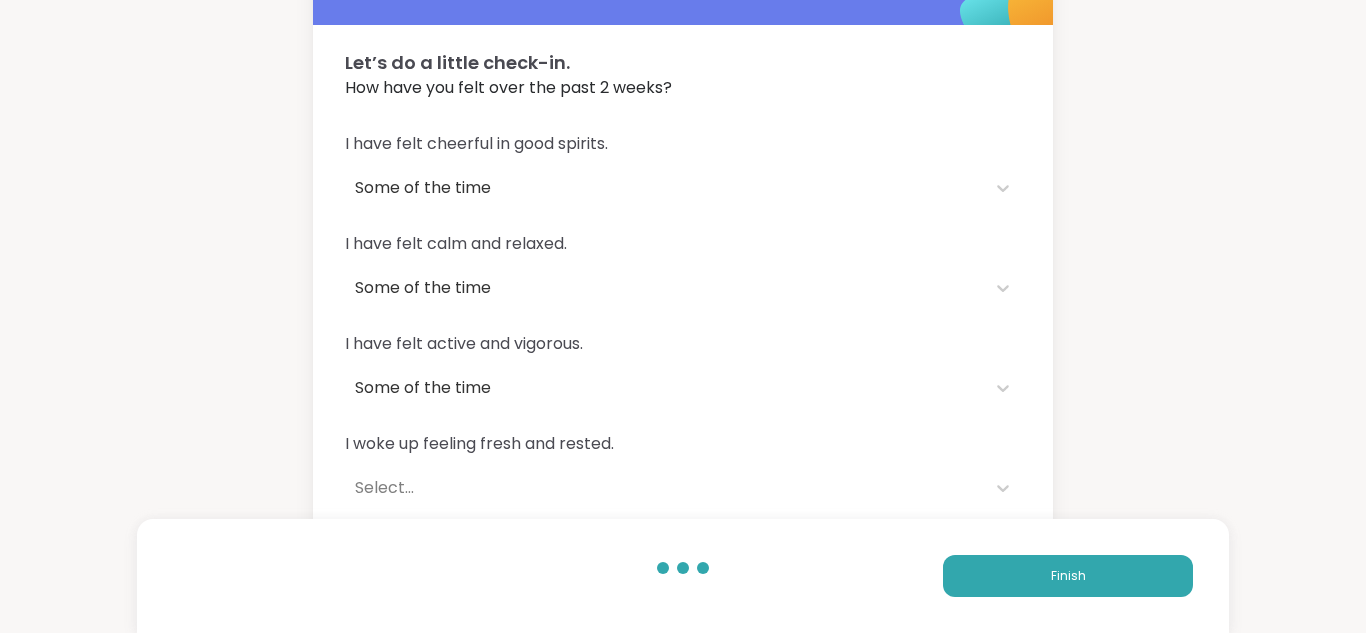 click on "Select..." at bounding box center [665, 488] 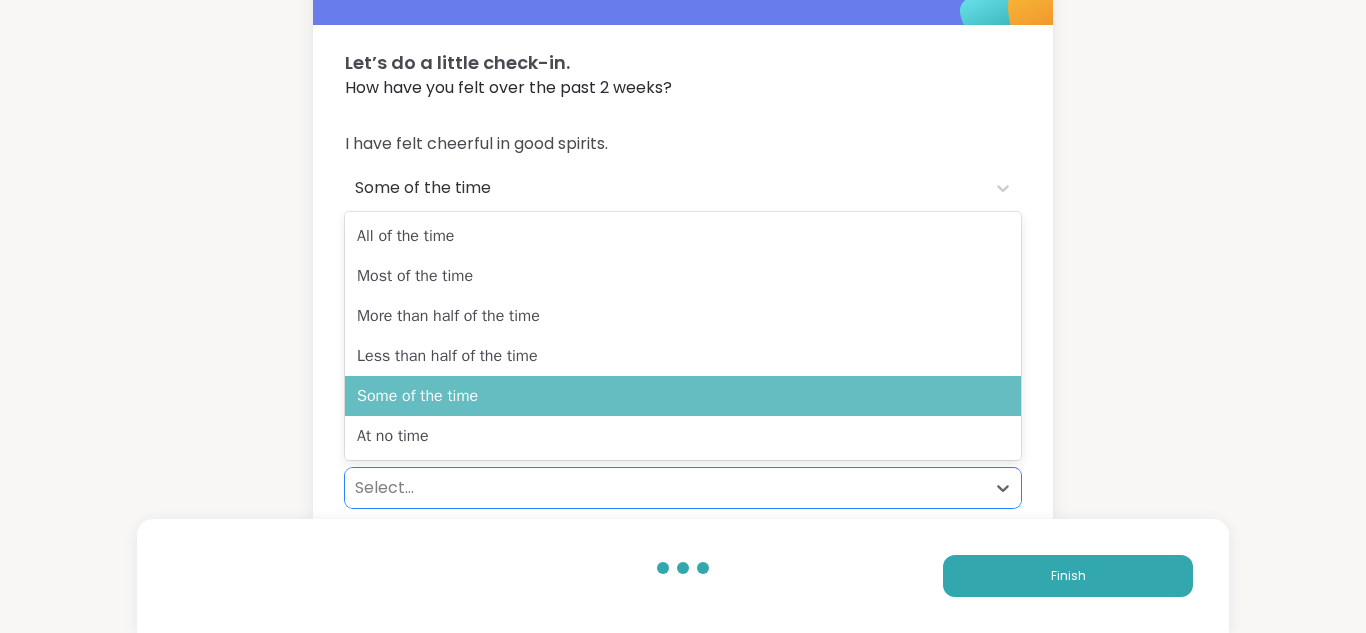 click on "Some of the time" at bounding box center [683, 396] 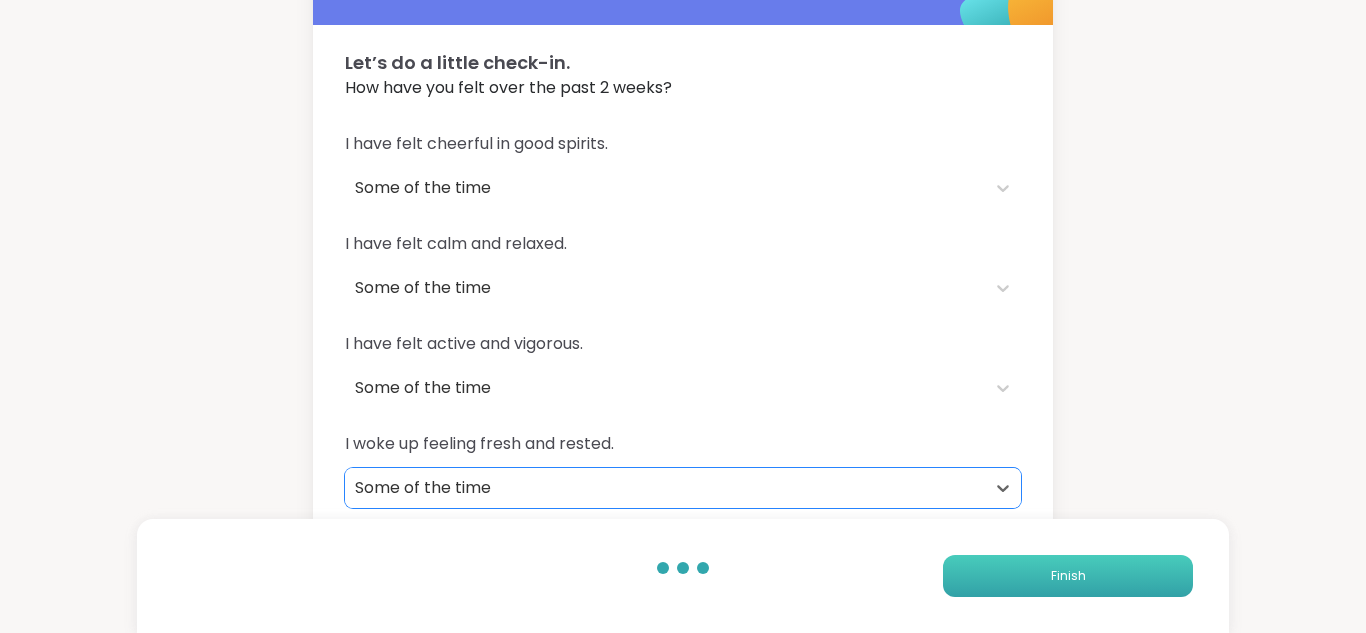 click on "Finish" at bounding box center [1068, 576] 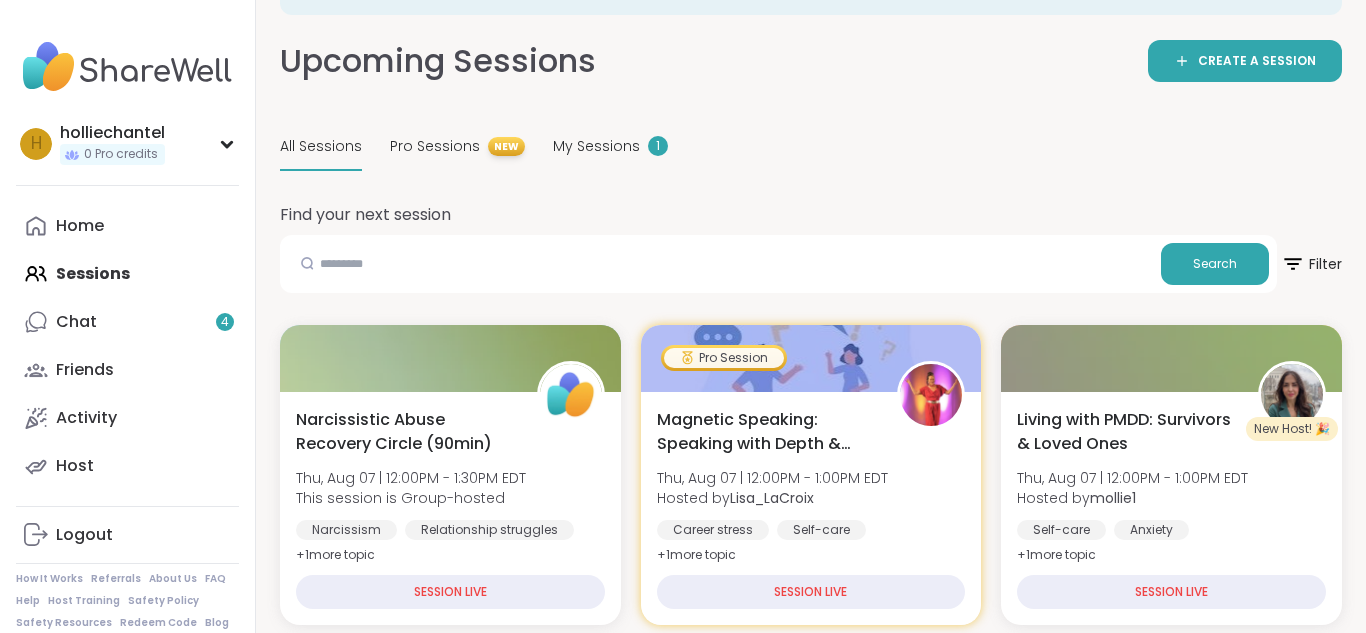 scroll, scrollTop: 0, scrollLeft: 0, axis: both 